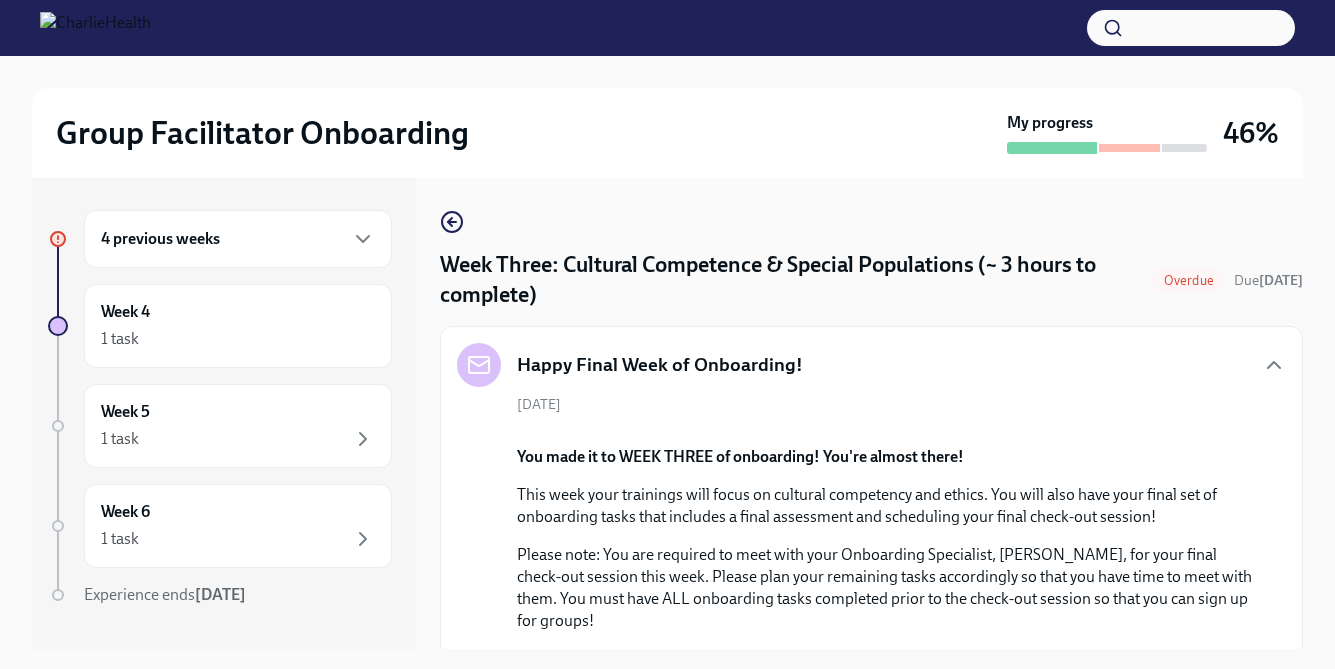 scroll, scrollTop: 0, scrollLeft: 0, axis: both 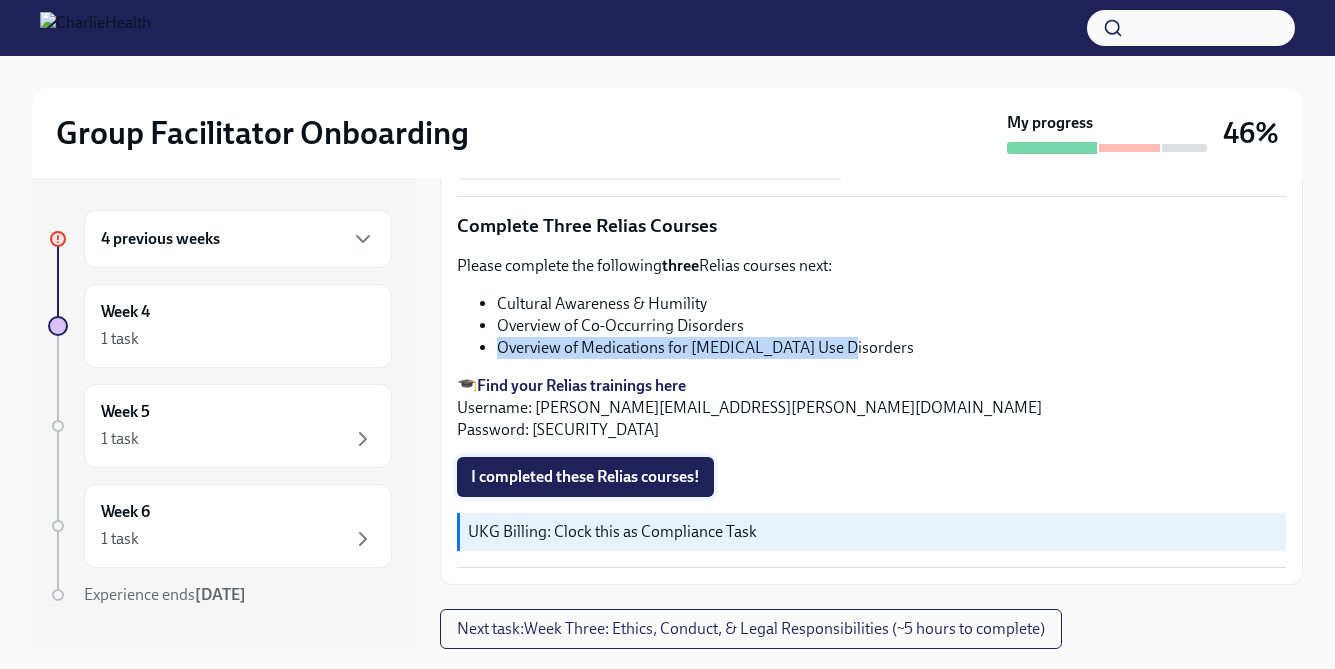 click on "I completed these Relias courses!" at bounding box center (585, 477) 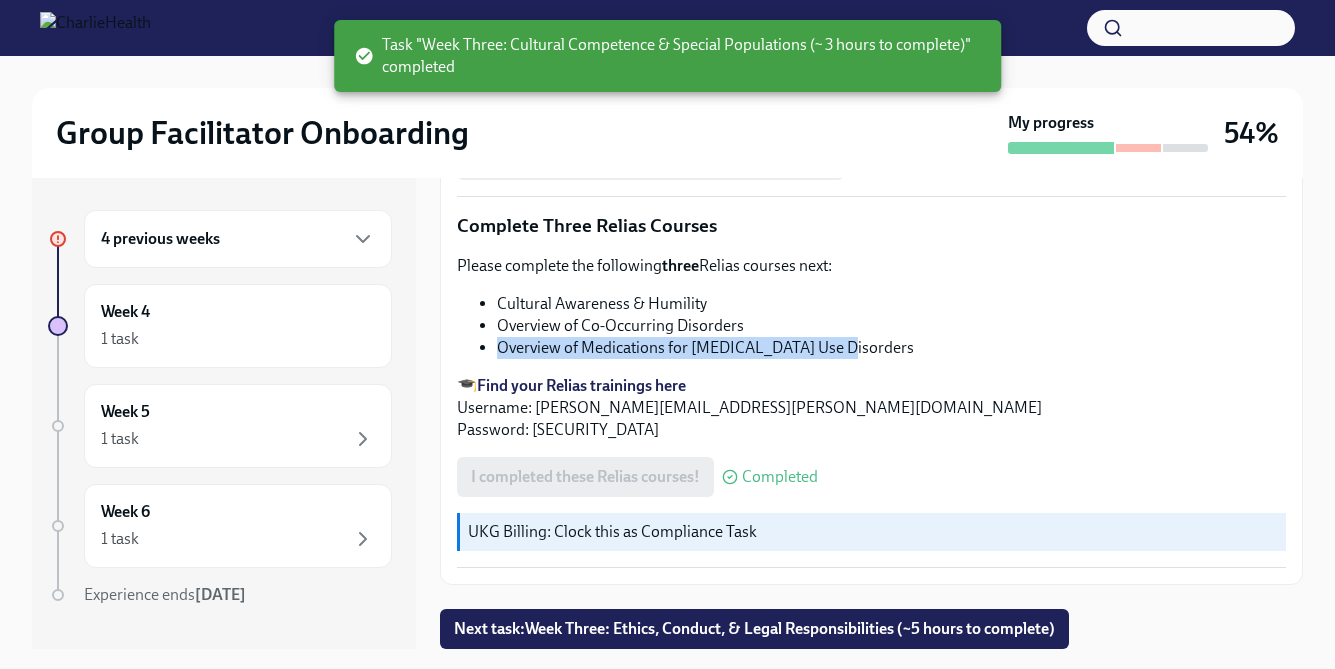scroll, scrollTop: 2383, scrollLeft: 0, axis: vertical 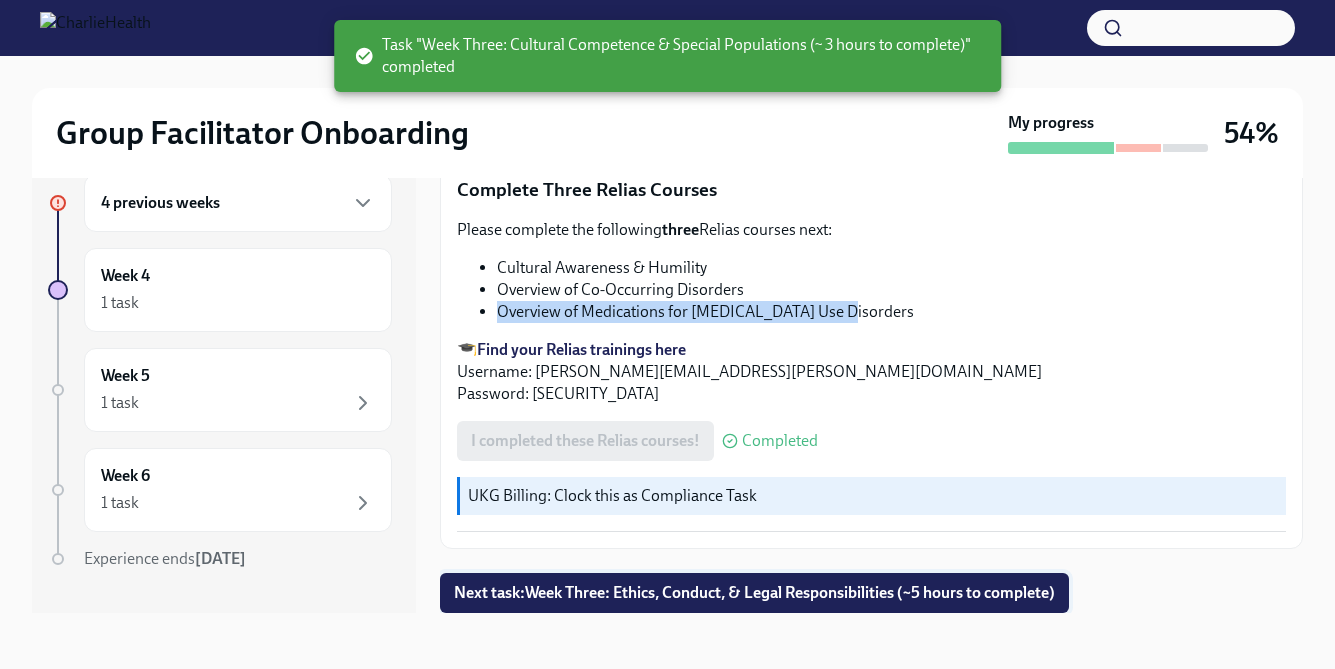 click on "Next task :  Week Three: Ethics, Conduct, & Legal Responsibilities (~5 hours to complete)" at bounding box center [754, 593] 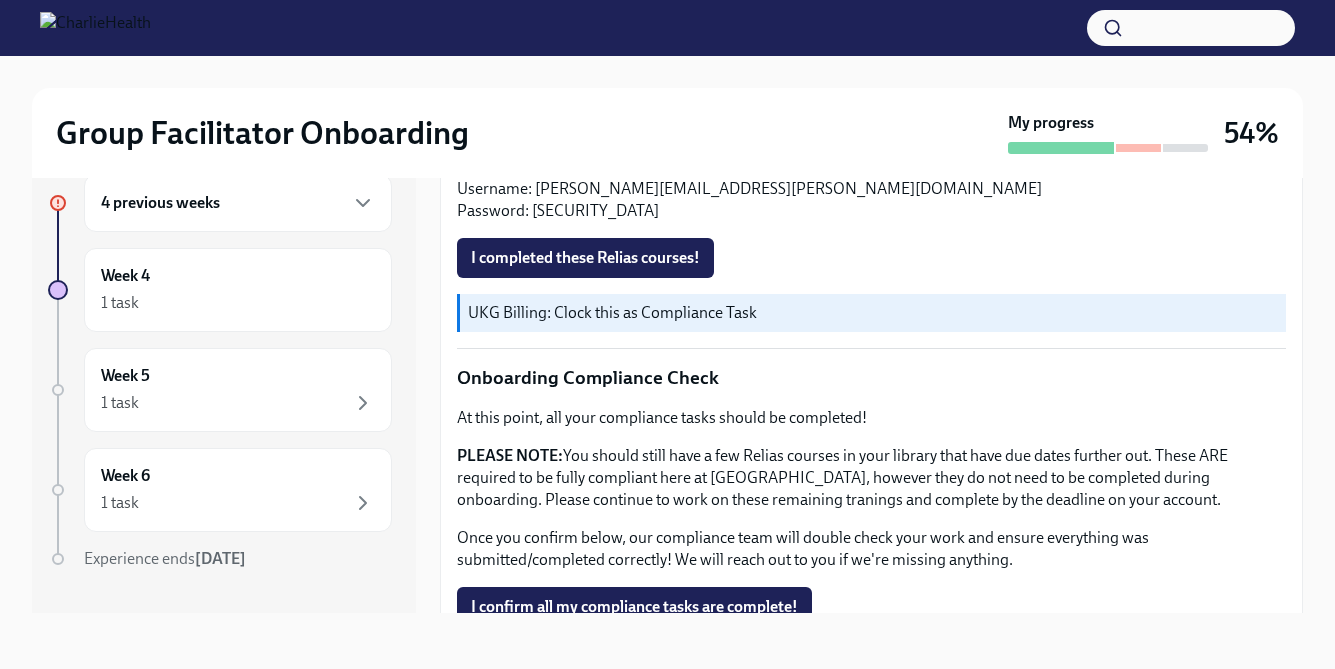 scroll, scrollTop: 1636, scrollLeft: 0, axis: vertical 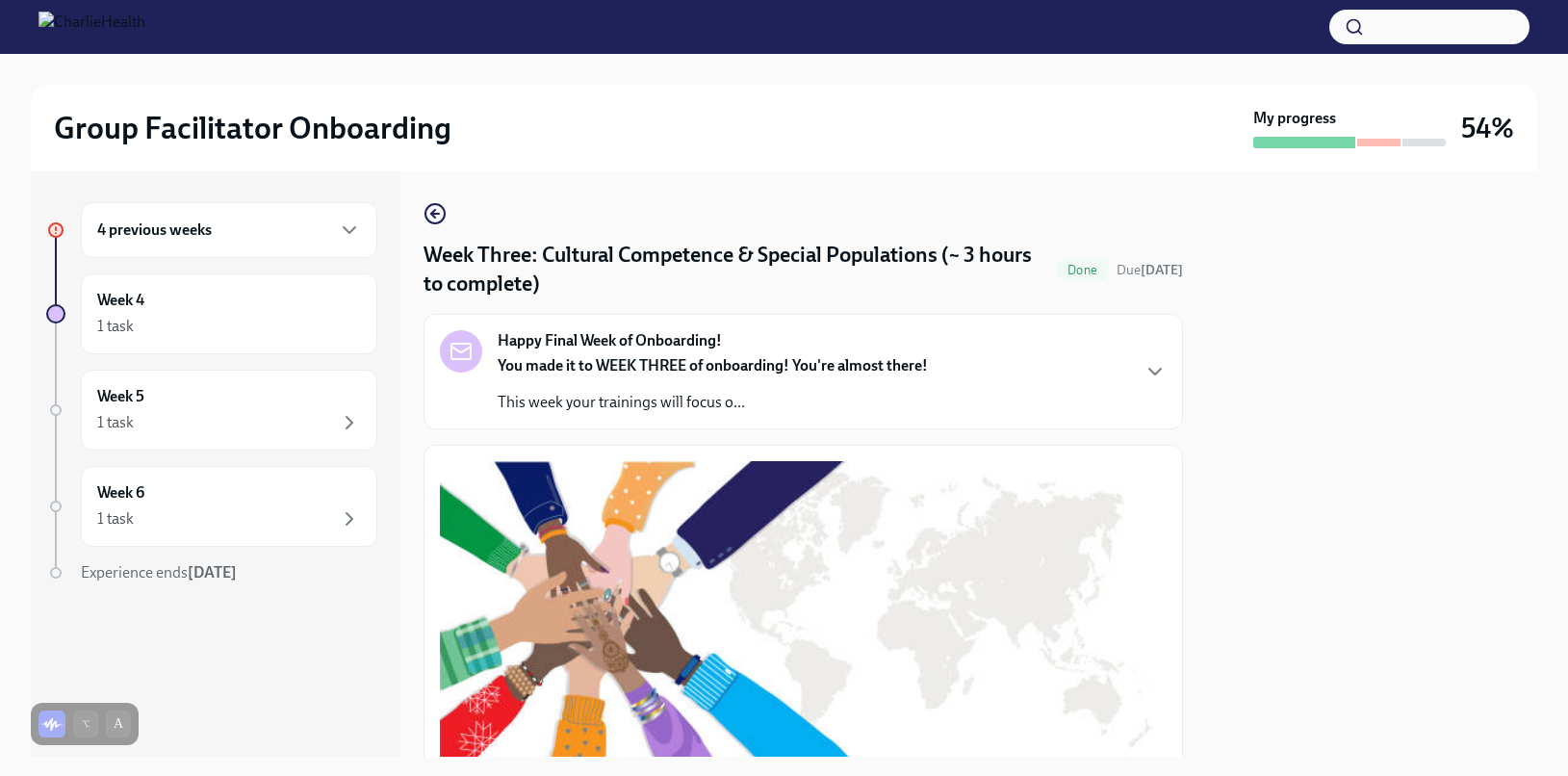 click at bounding box center [1372, 464] 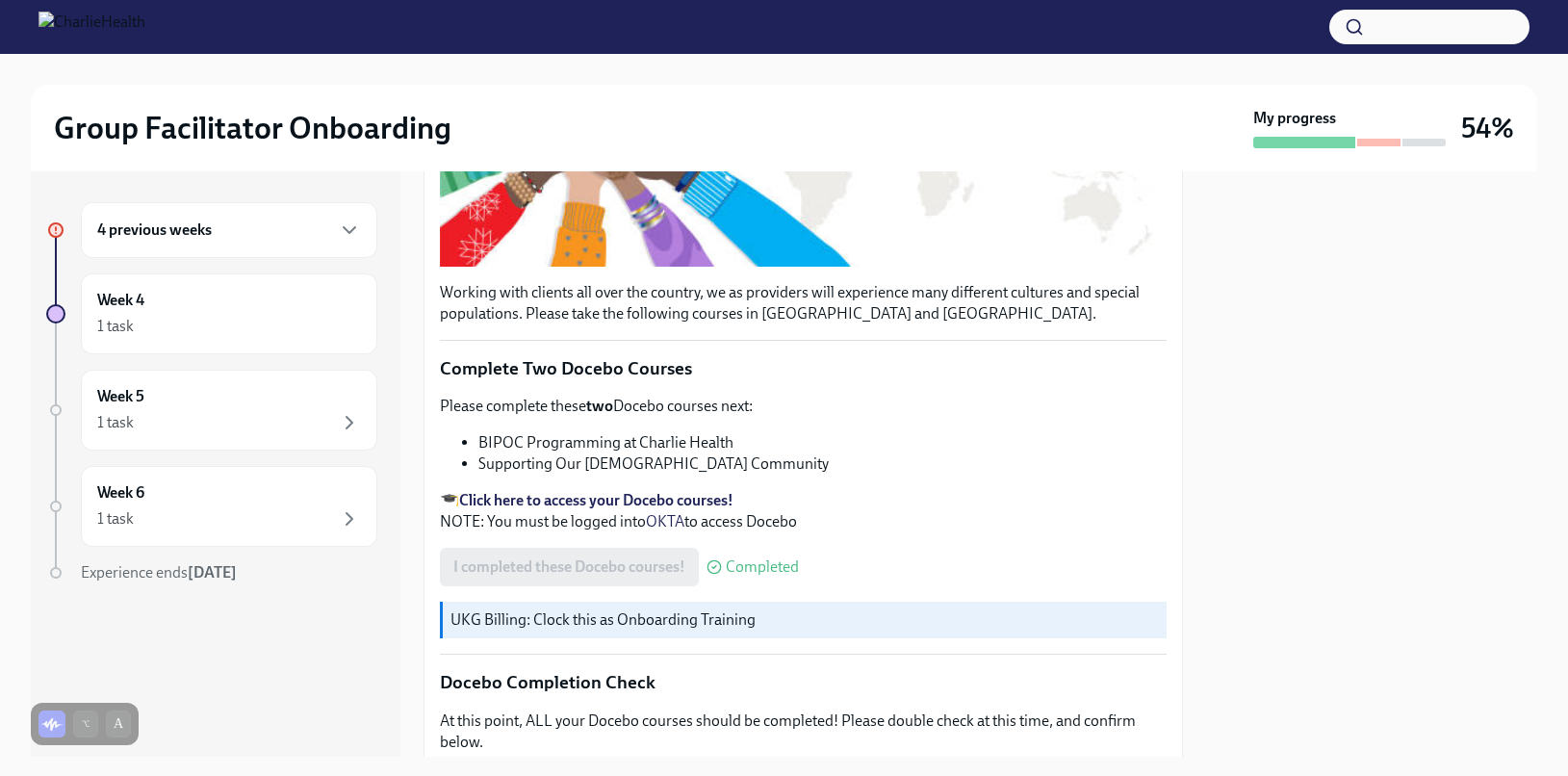 scroll, scrollTop: 0, scrollLeft: 0, axis: both 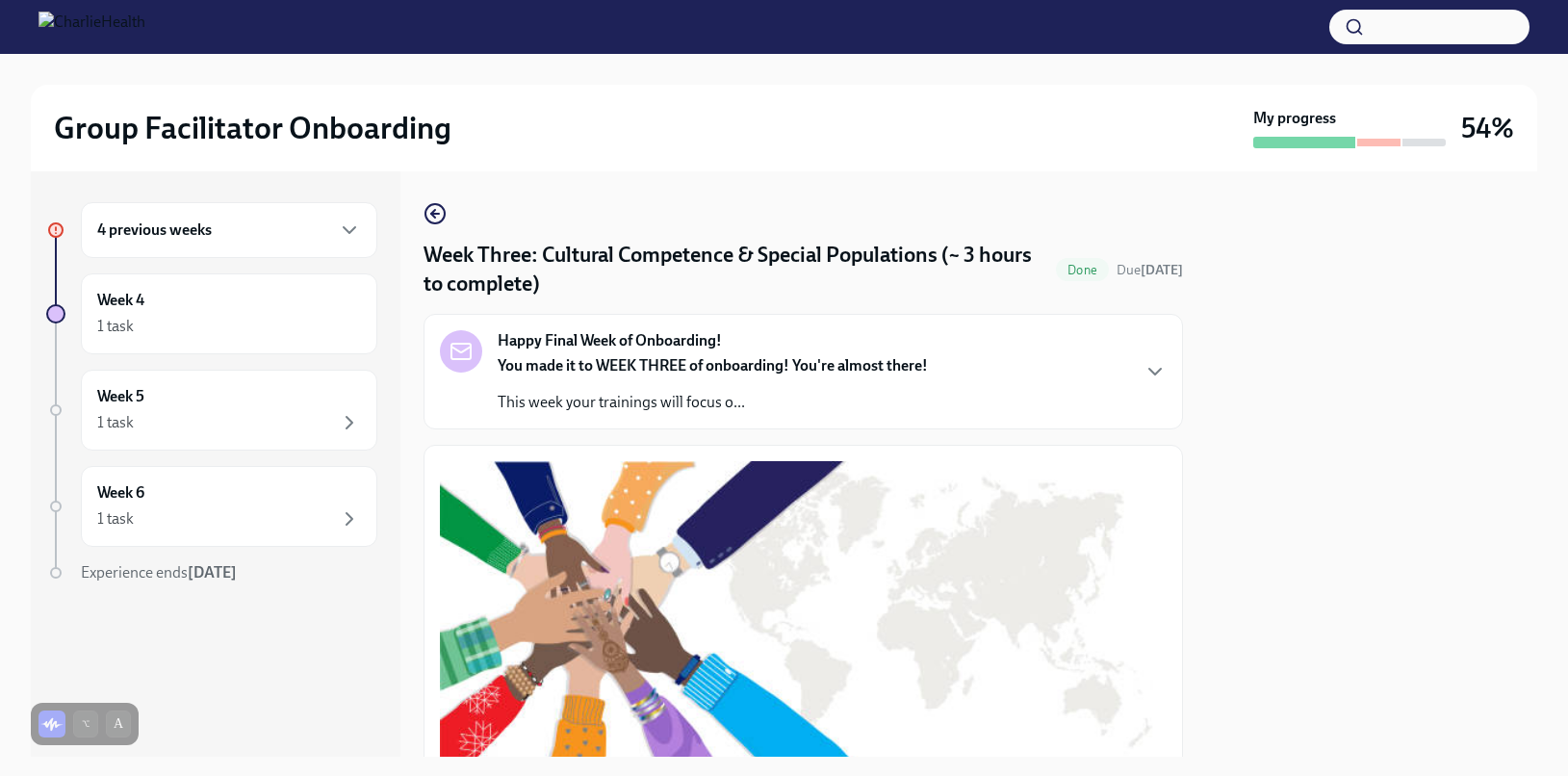 click on "Happy Final Week of Onboarding! You made it to WEEK THREE of onboarding! You're almost there!
This week your trainings will focus o..." at bounding box center [803, 372] 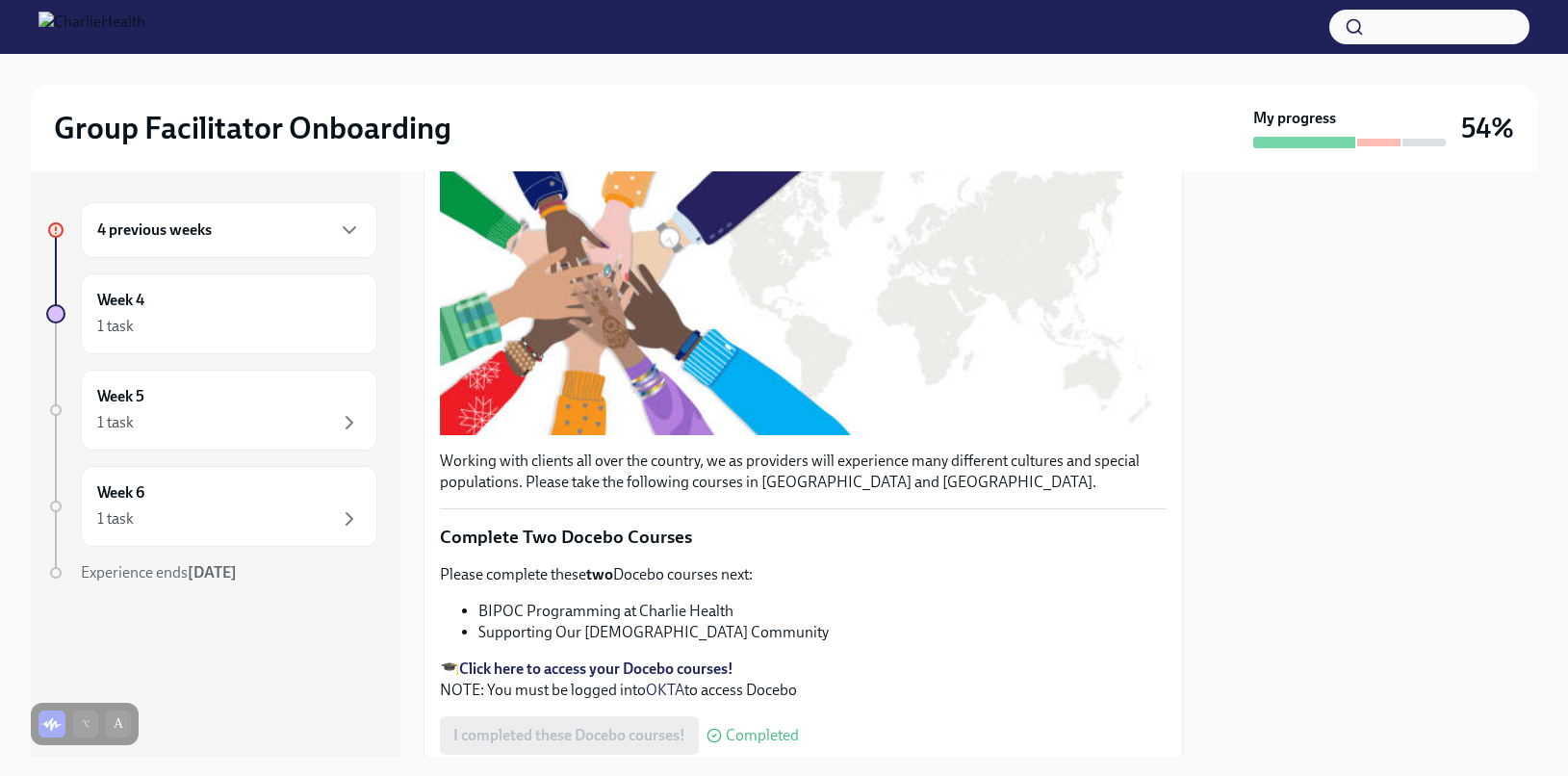 scroll, scrollTop: 755, scrollLeft: 0, axis: vertical 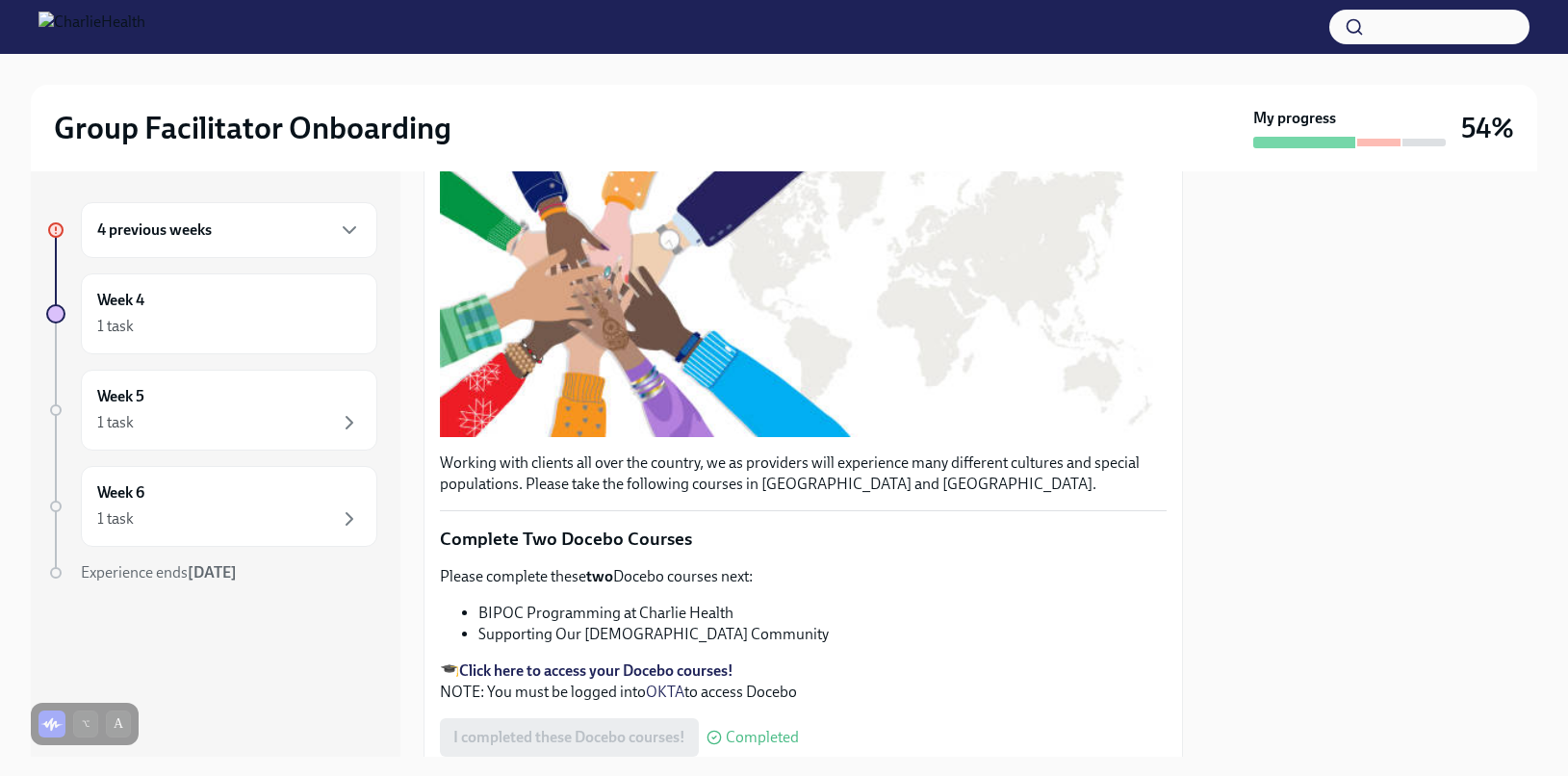 drag, startPoint x: 701, startPoint y: 436, endPoint x: 472, endPoint y: 287, distance: 273.2069 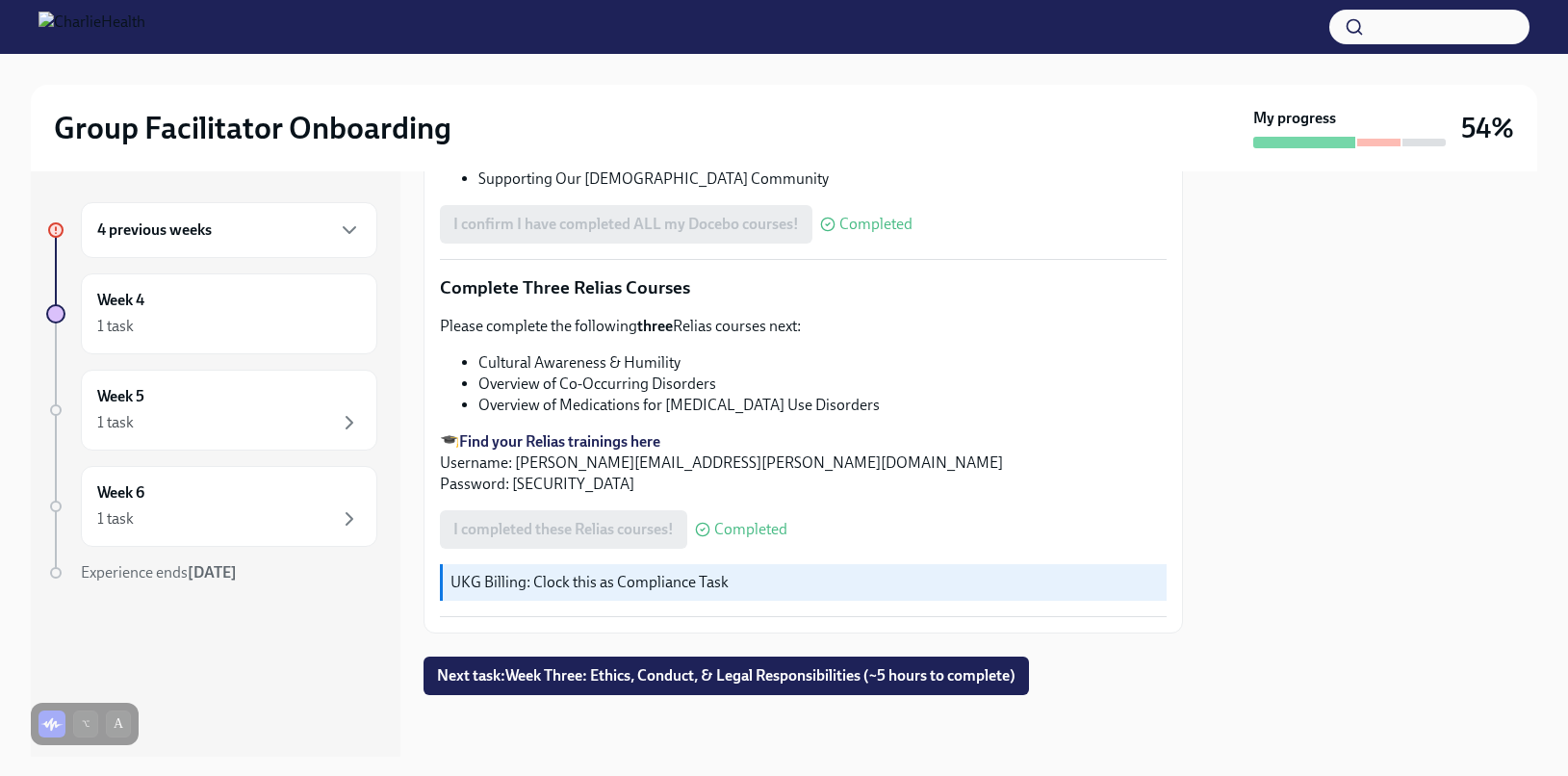 scroll, scrollTop: 2218, scrollLeft: 0, axis: vertical 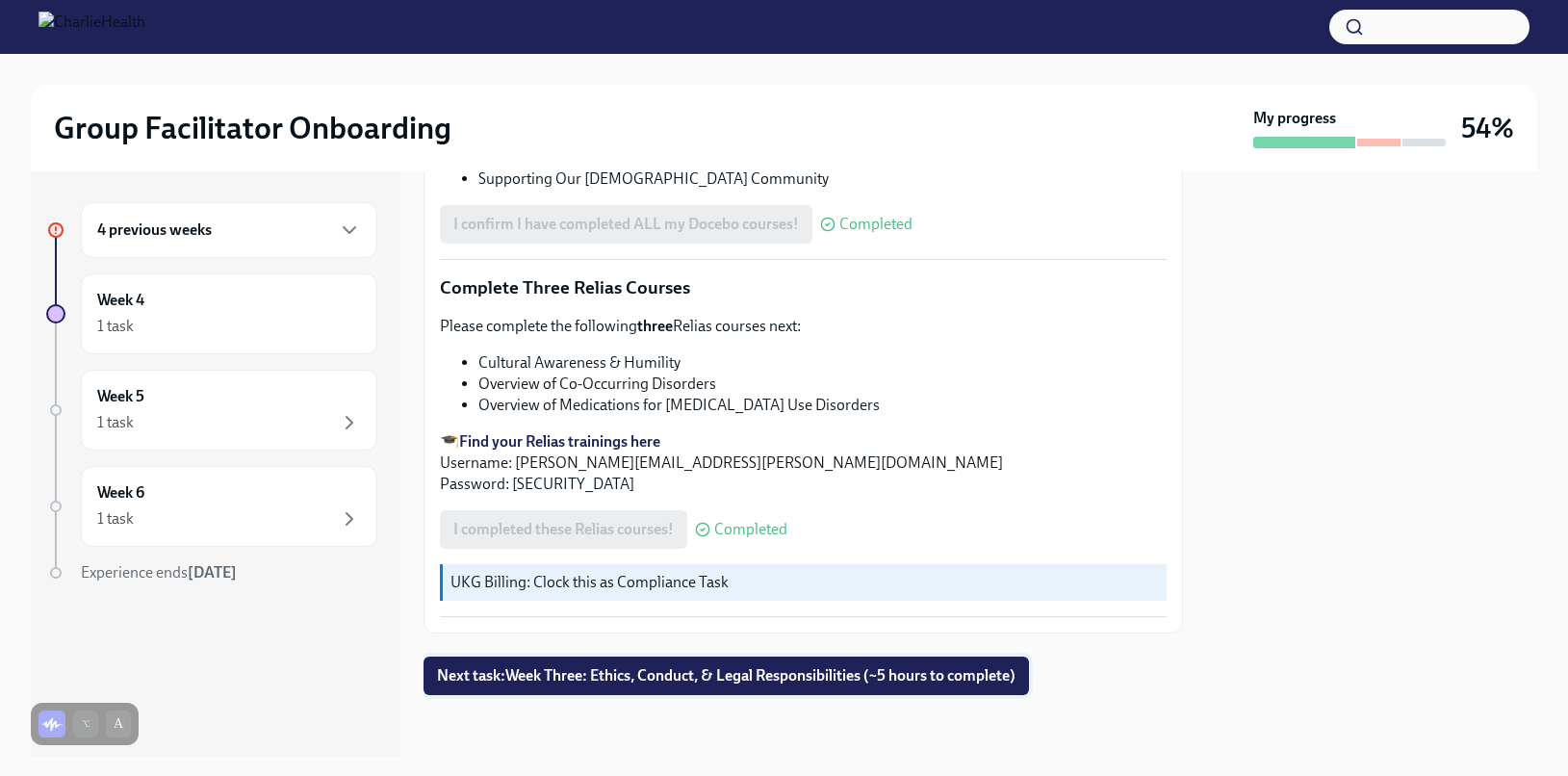 click on "Next task :  Week Three: Ethics, Conduct, & Legal Responsibilities (~5 hours to complete)" at bounding box center (726, 676) 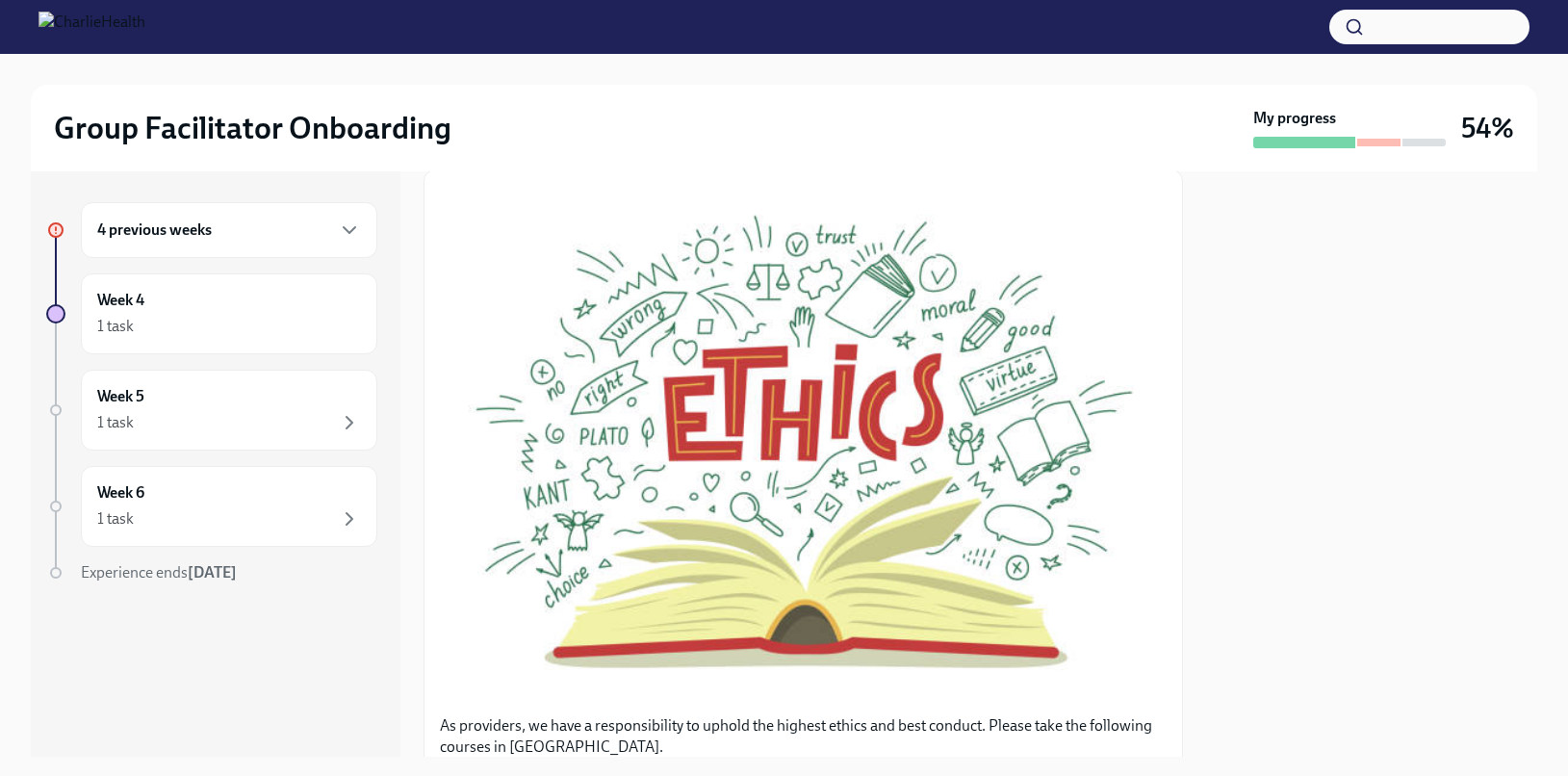 scroll, scrollTop: 707, scrollLeft: 0, axis: vertical 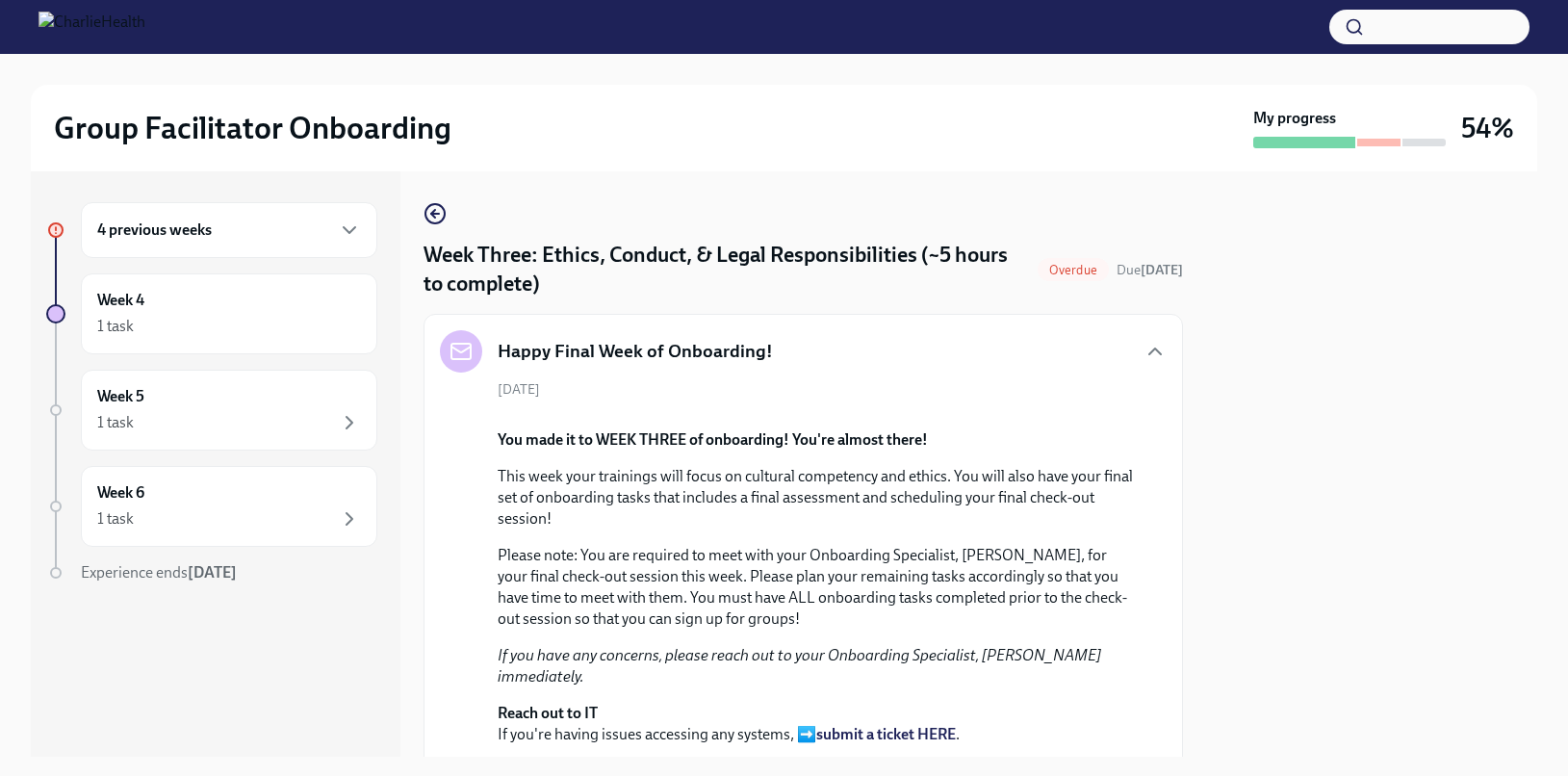 click on "4 previous weeks" at bounding box center [229, 230] 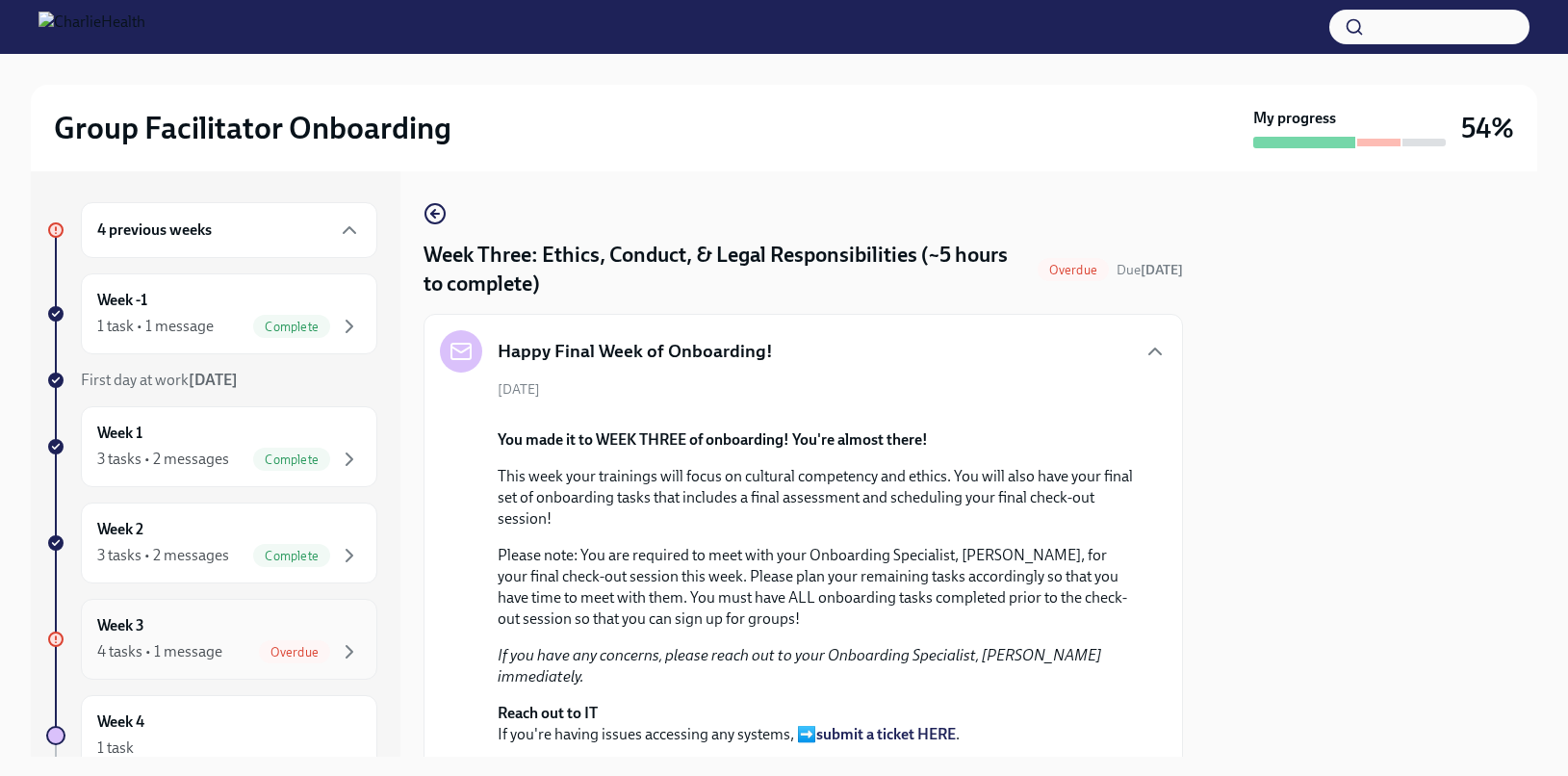 click on "4 tasks • 1 message" at bounding box center [160, 652] 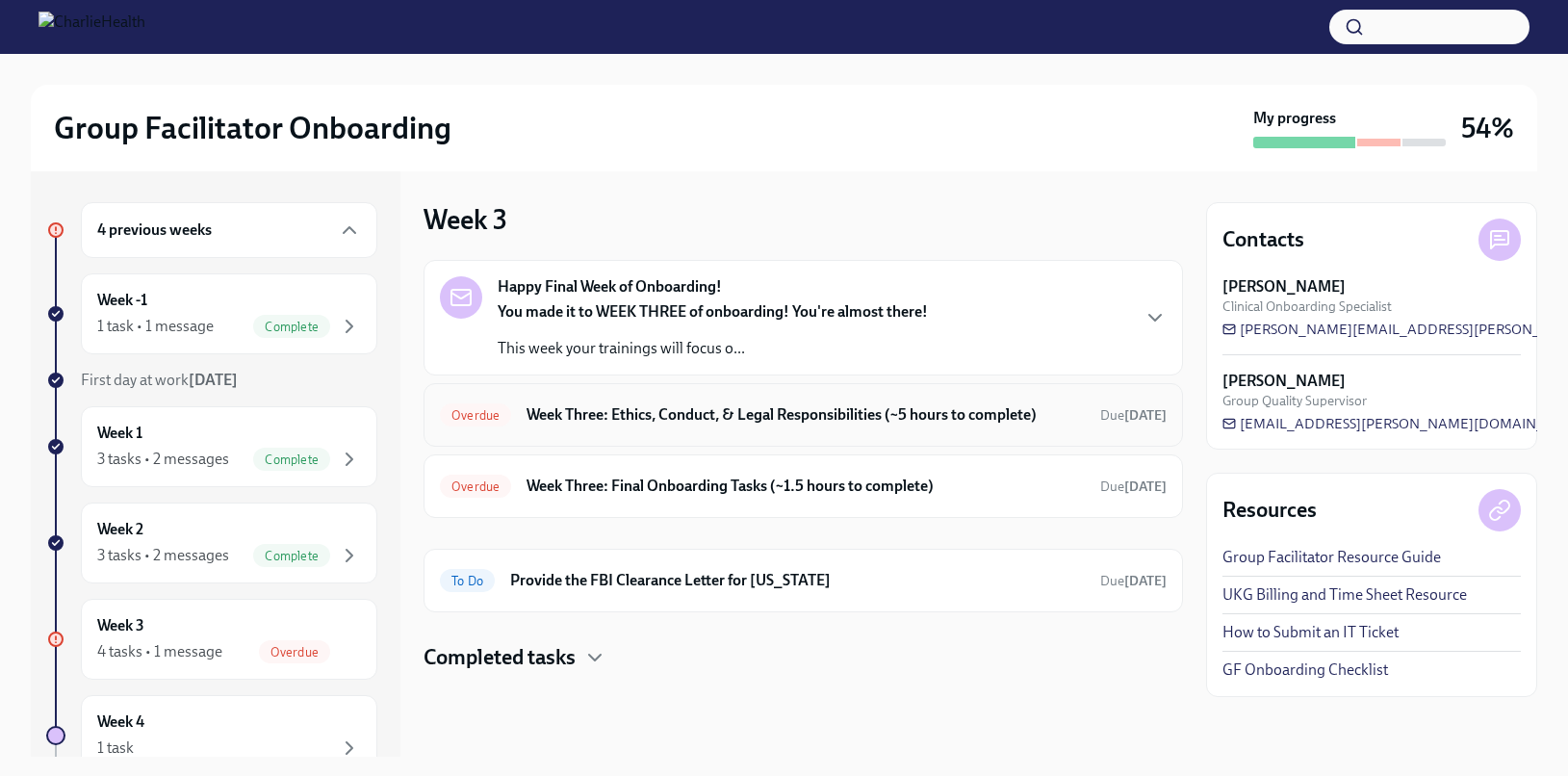 click on "Week Three: Ethics, Conduct, & Legal Responsibilities (~5 hours to complete)" at bounding box center (806, 415) 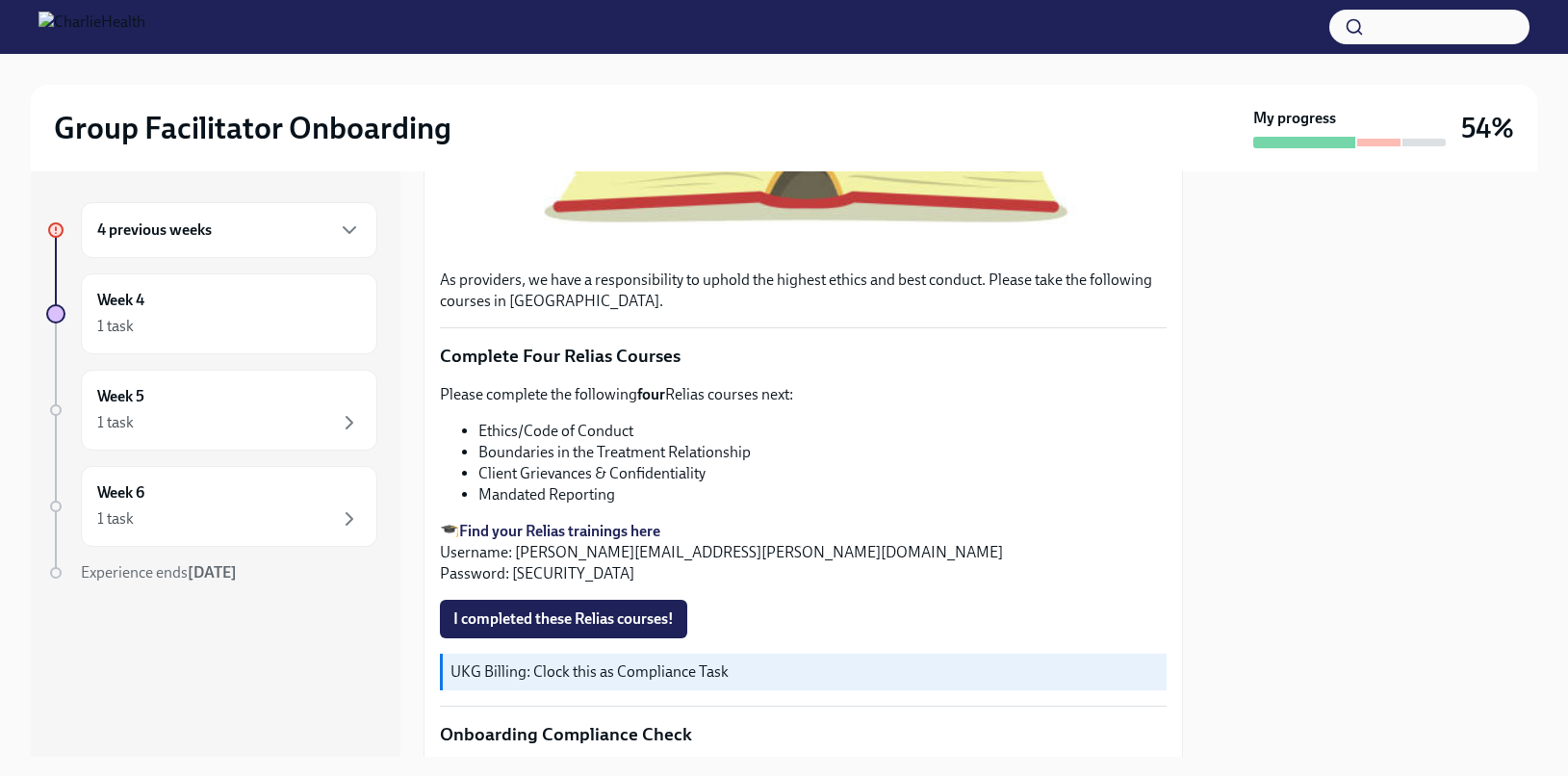 scroll, scrollTop: 724, scrollLeft: 0, axis: vertical 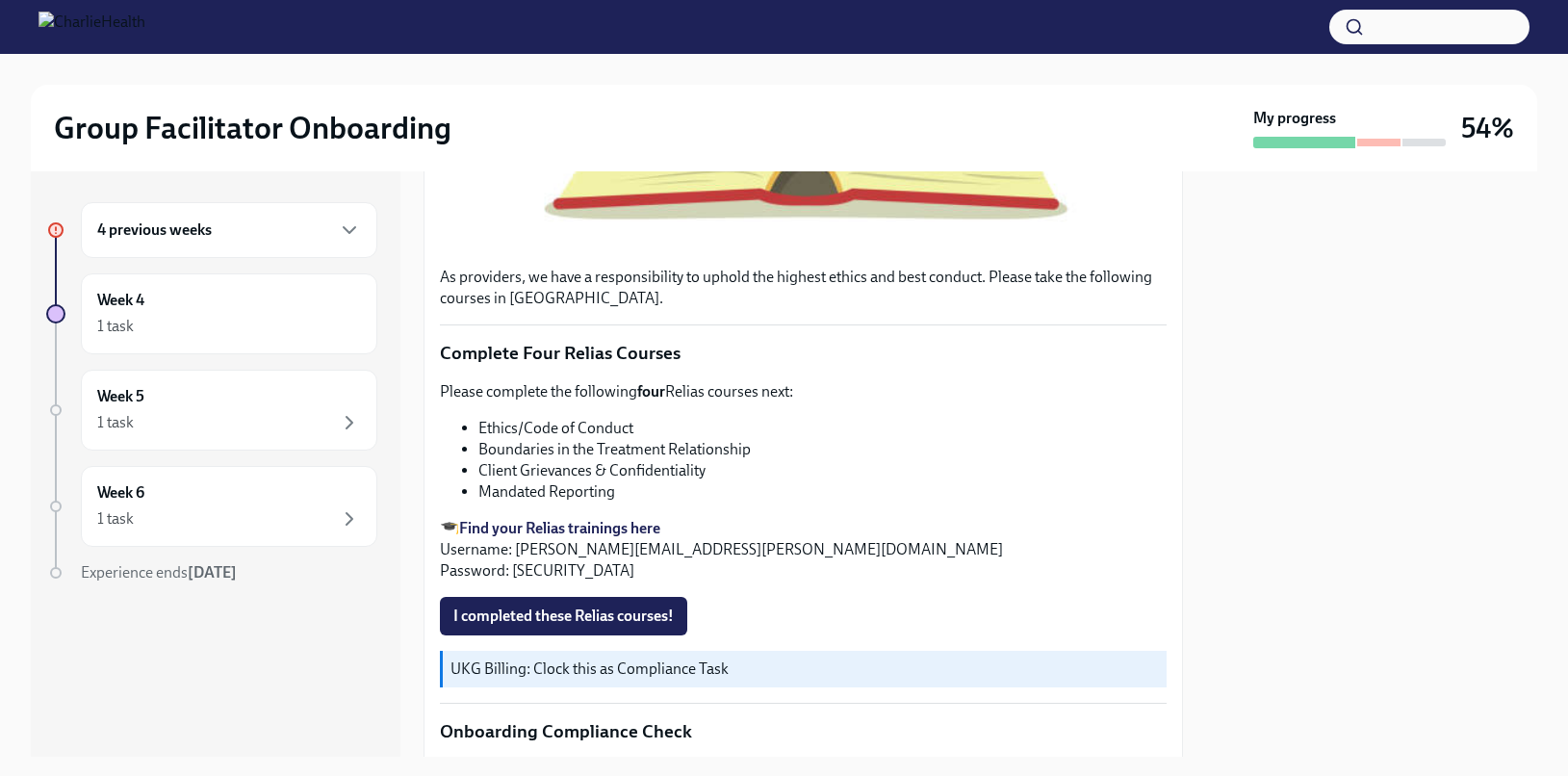 click on "4 previous weeks" at bounding box center (154, 230) 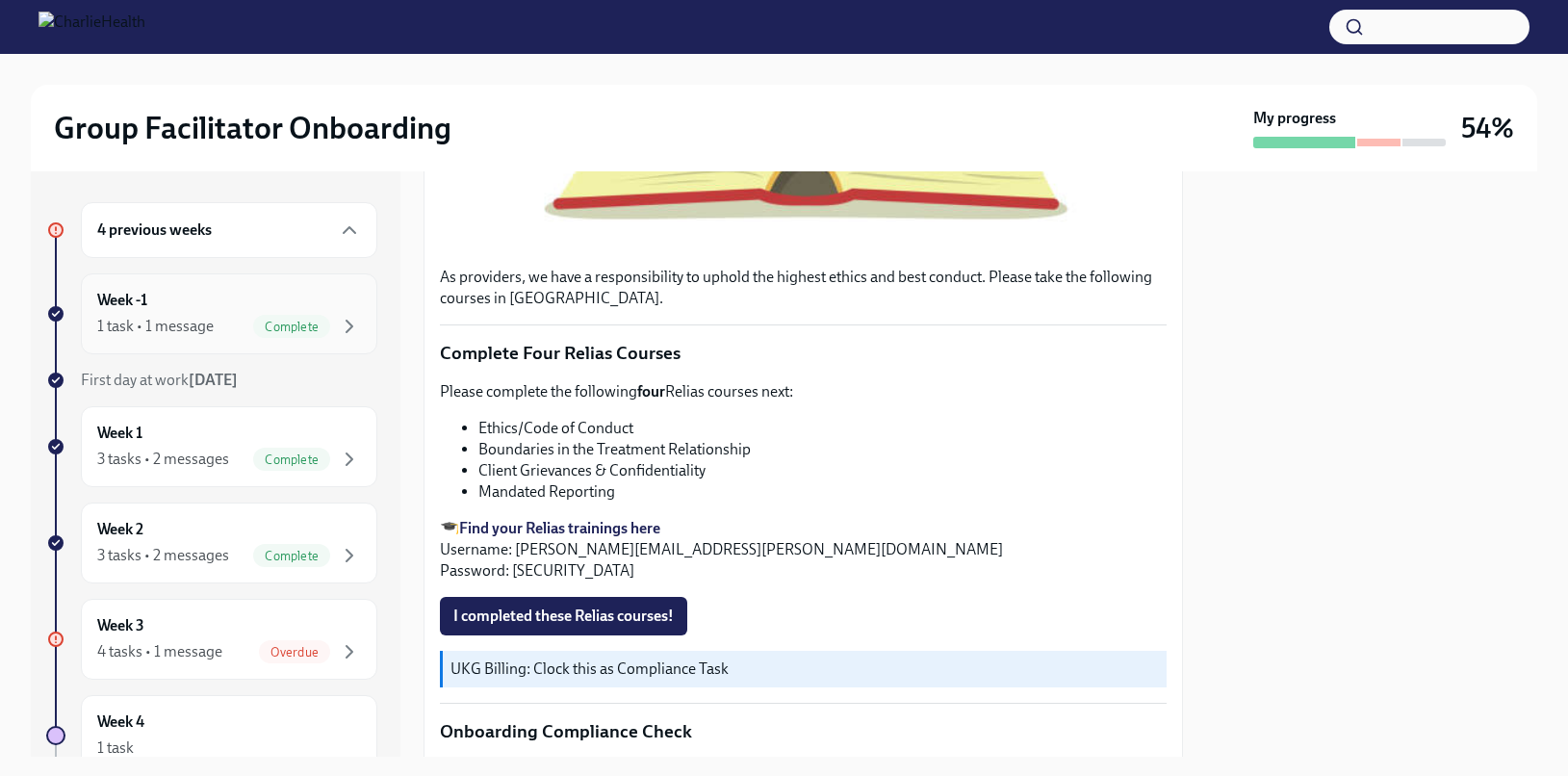 click on "Week -1 1 task • 1 message Complete" at bounding box center (229, 314) 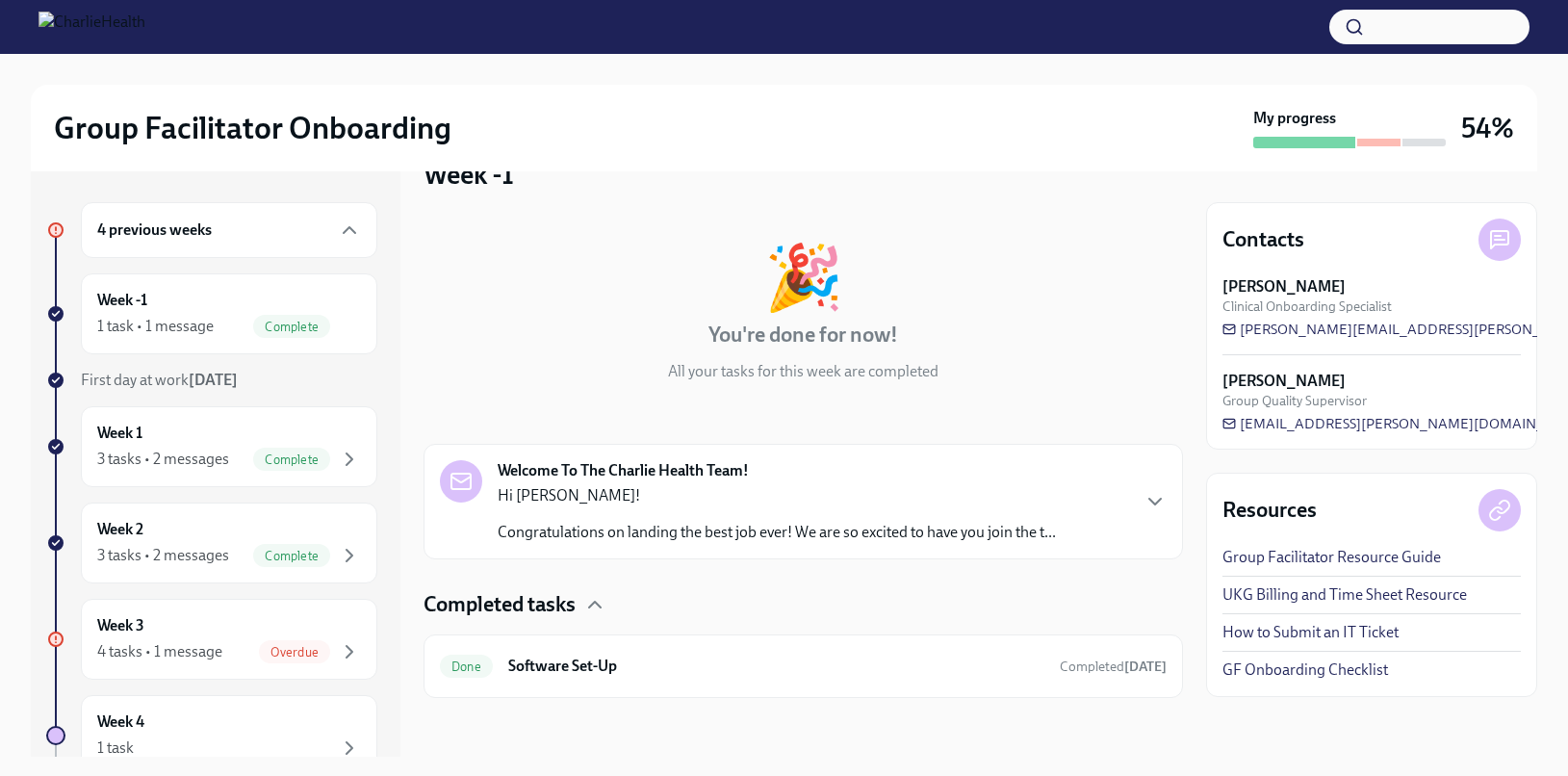 scroll, scrollTop: 48, scrollLeft: 0, axis: vertical 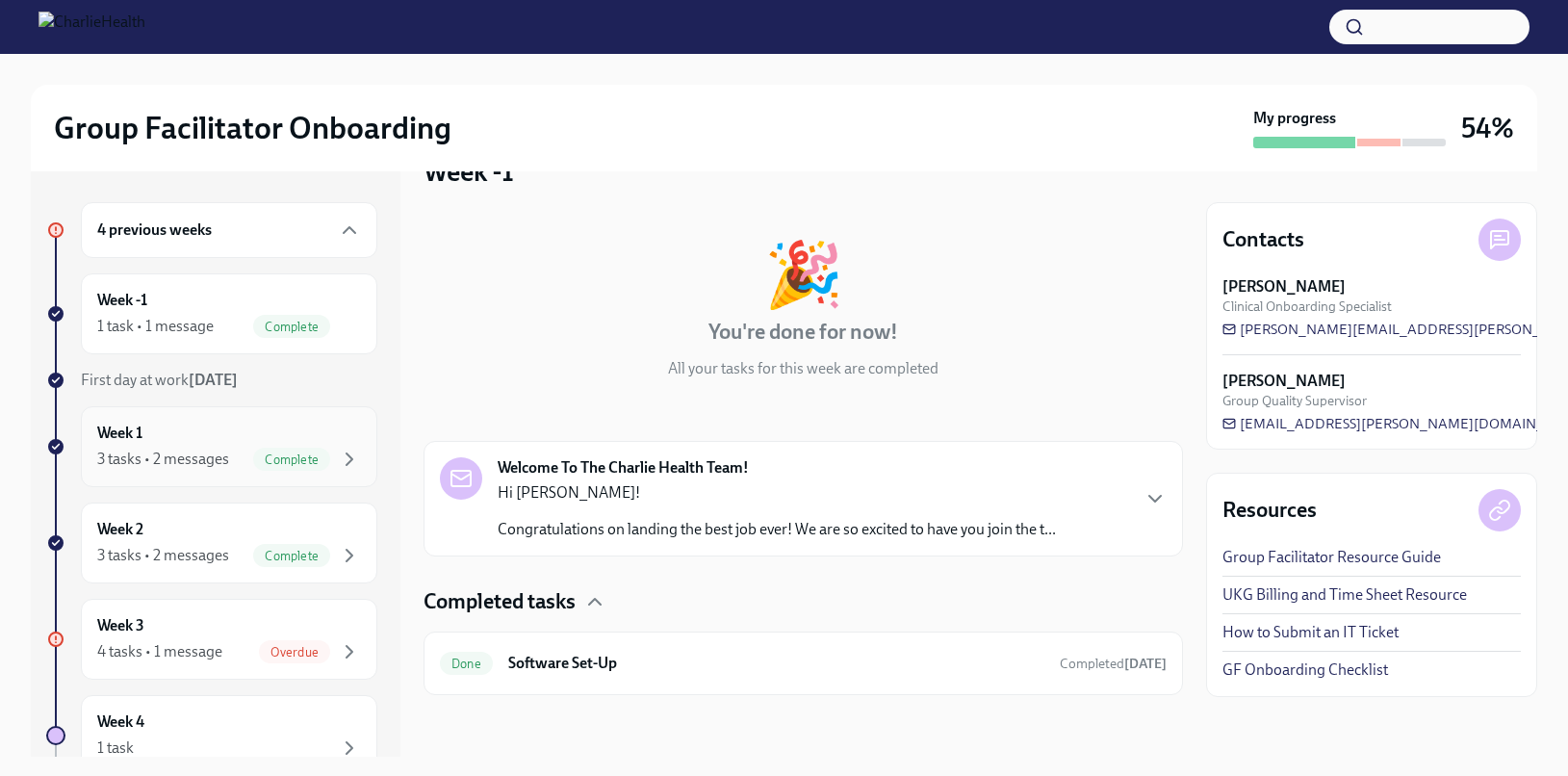 click on "Week 1 3 tasks • 2 messages Complete" at bounding box center [229, 447] 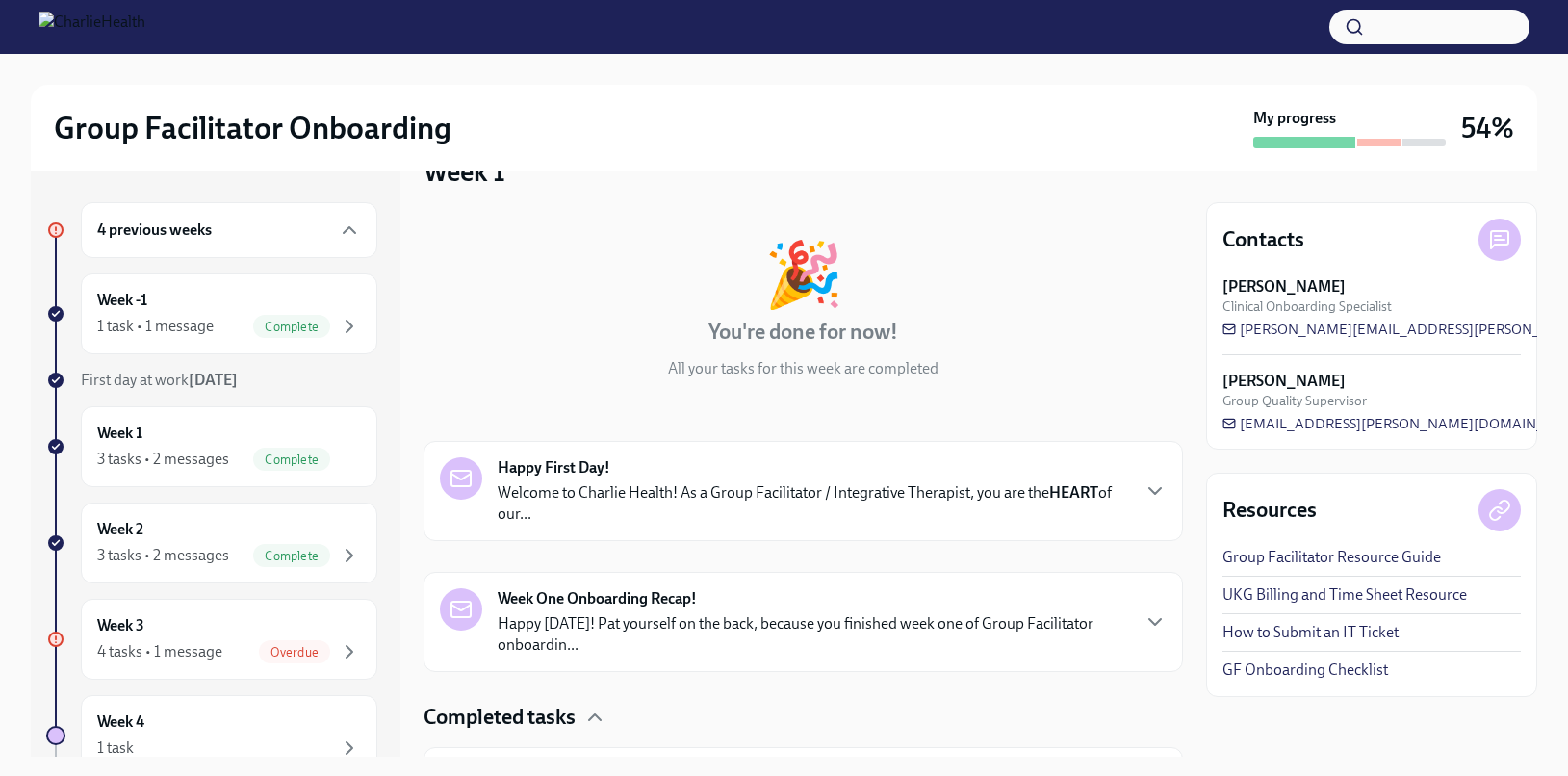 scroll, scrollTop: 322, scrollLeft: 0, axis: vertical 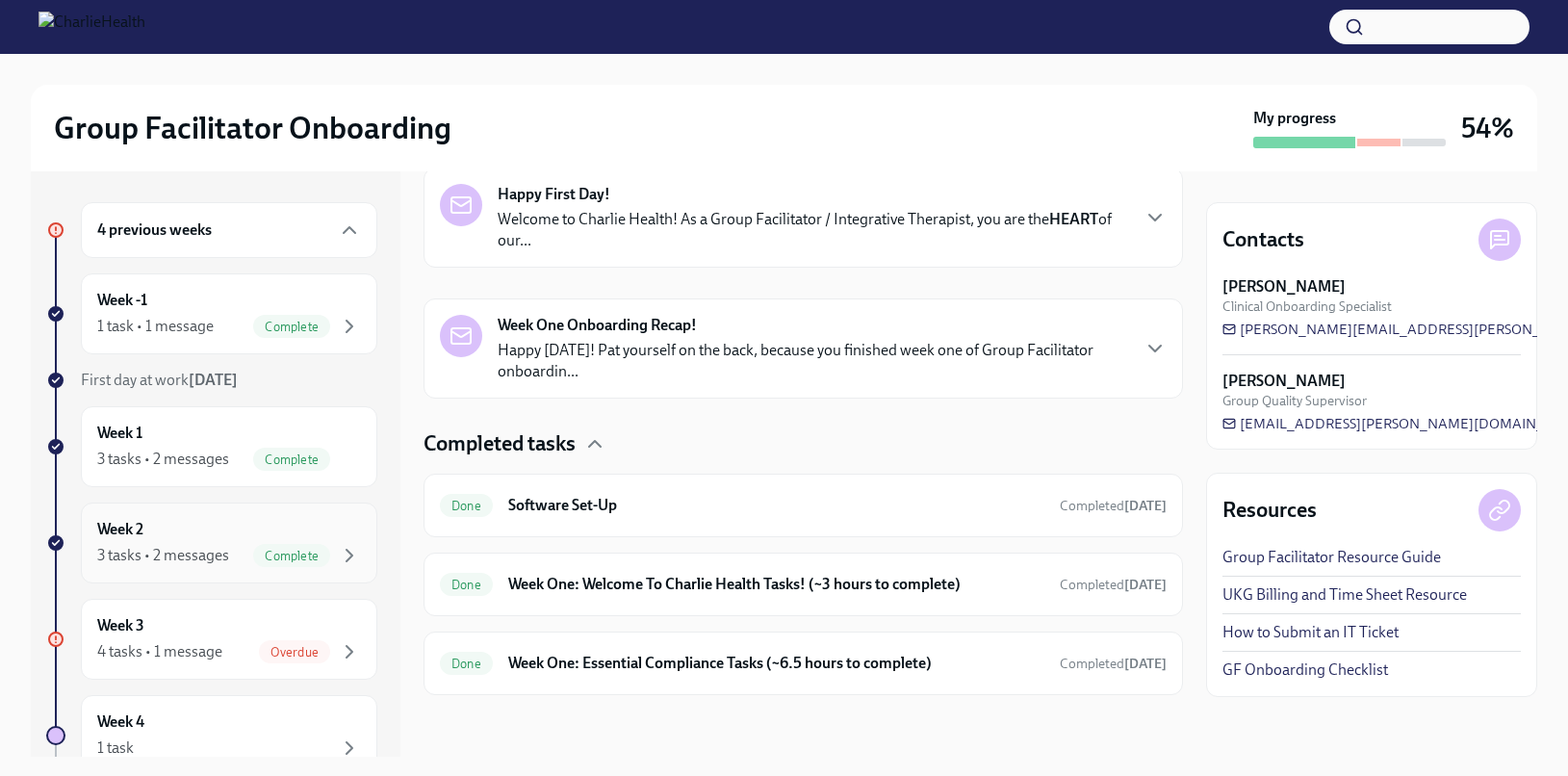 click on "3 tasks • 2 messages" at bounding box center (163, 556) 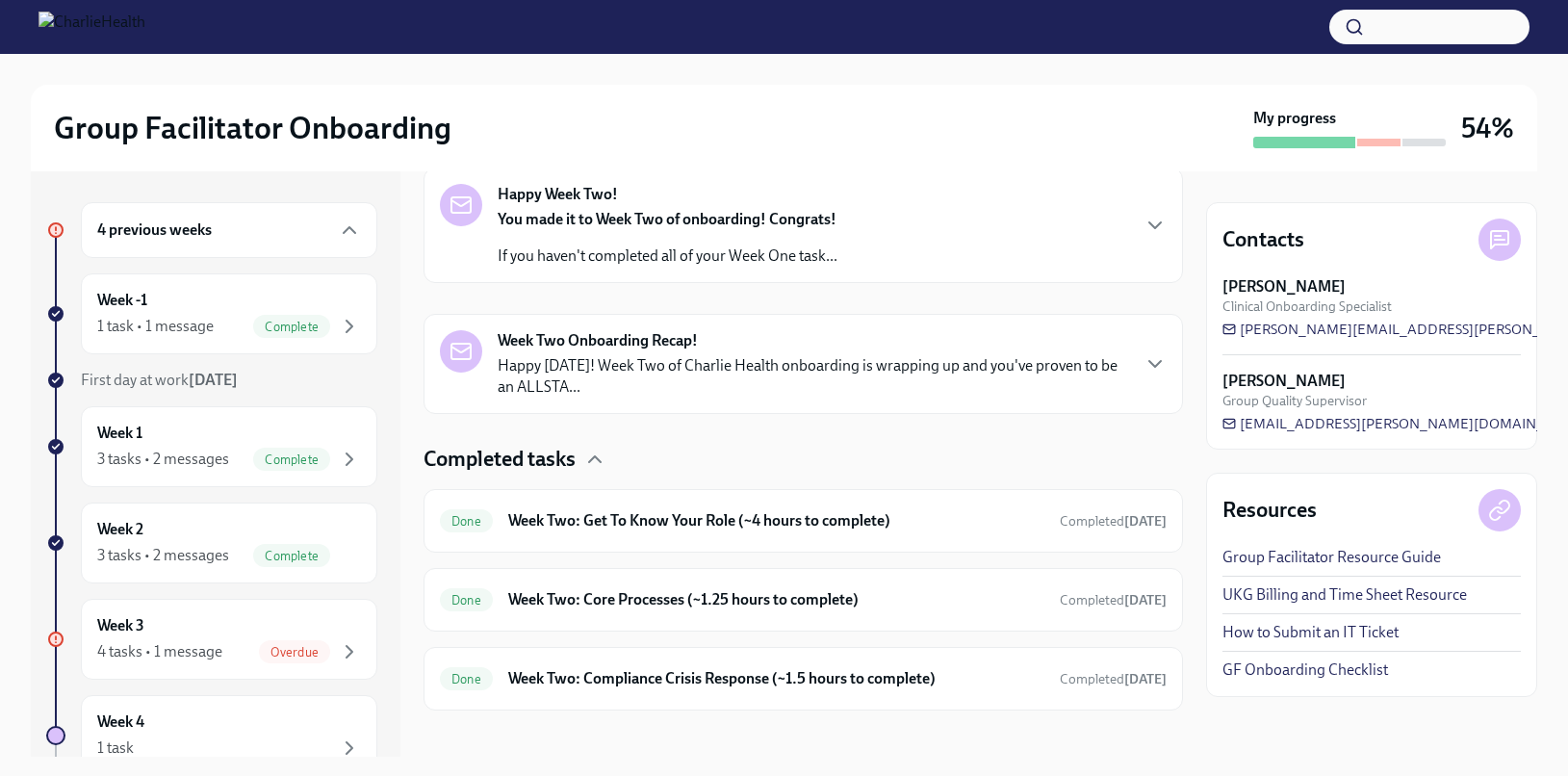 scroll, scrollTop: 337, scrollLeft: 0, axis: vertical 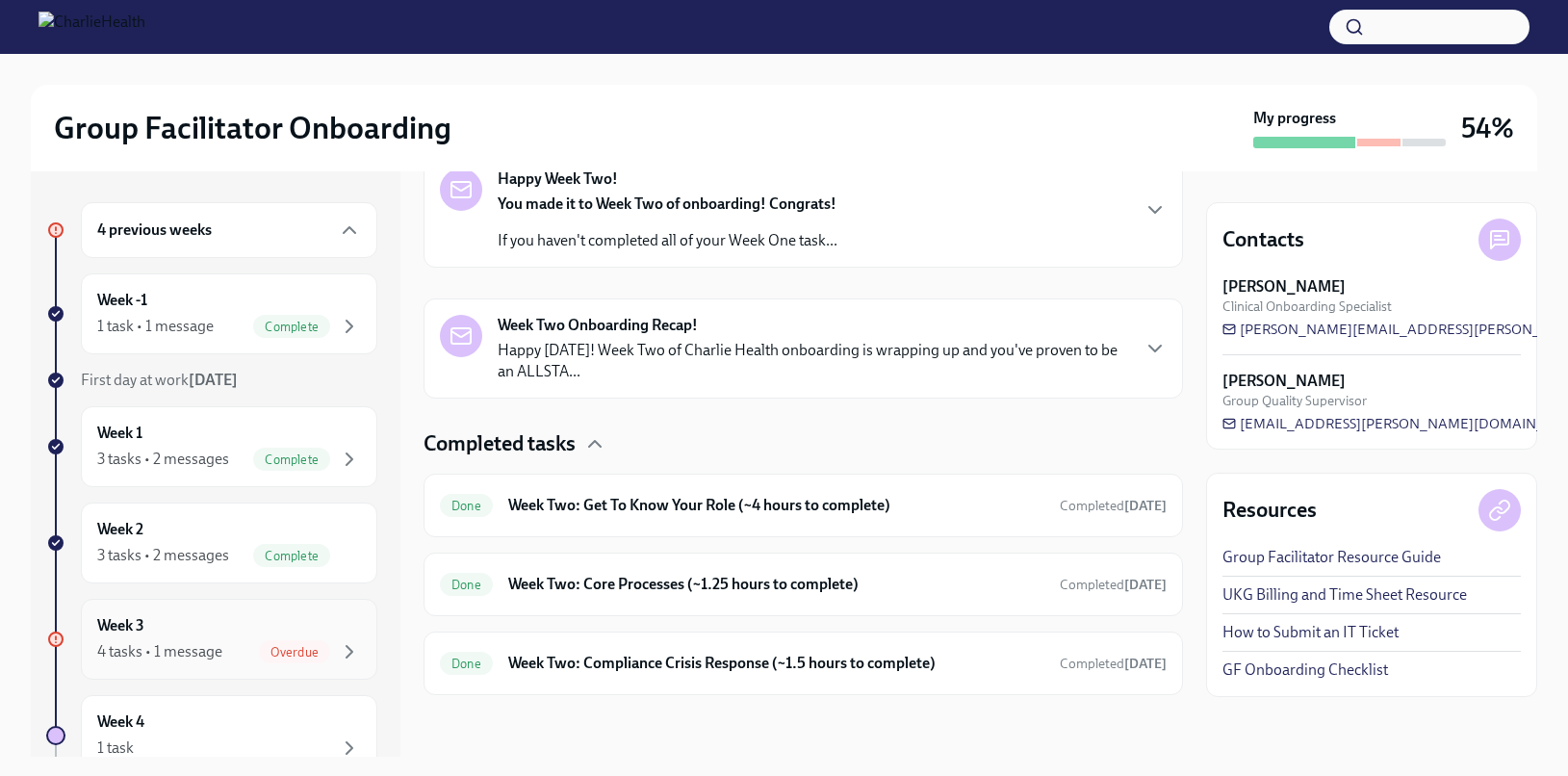 click on "Week 3 4 tasks • 1 message Overdue" at bounding box center [229, 639] 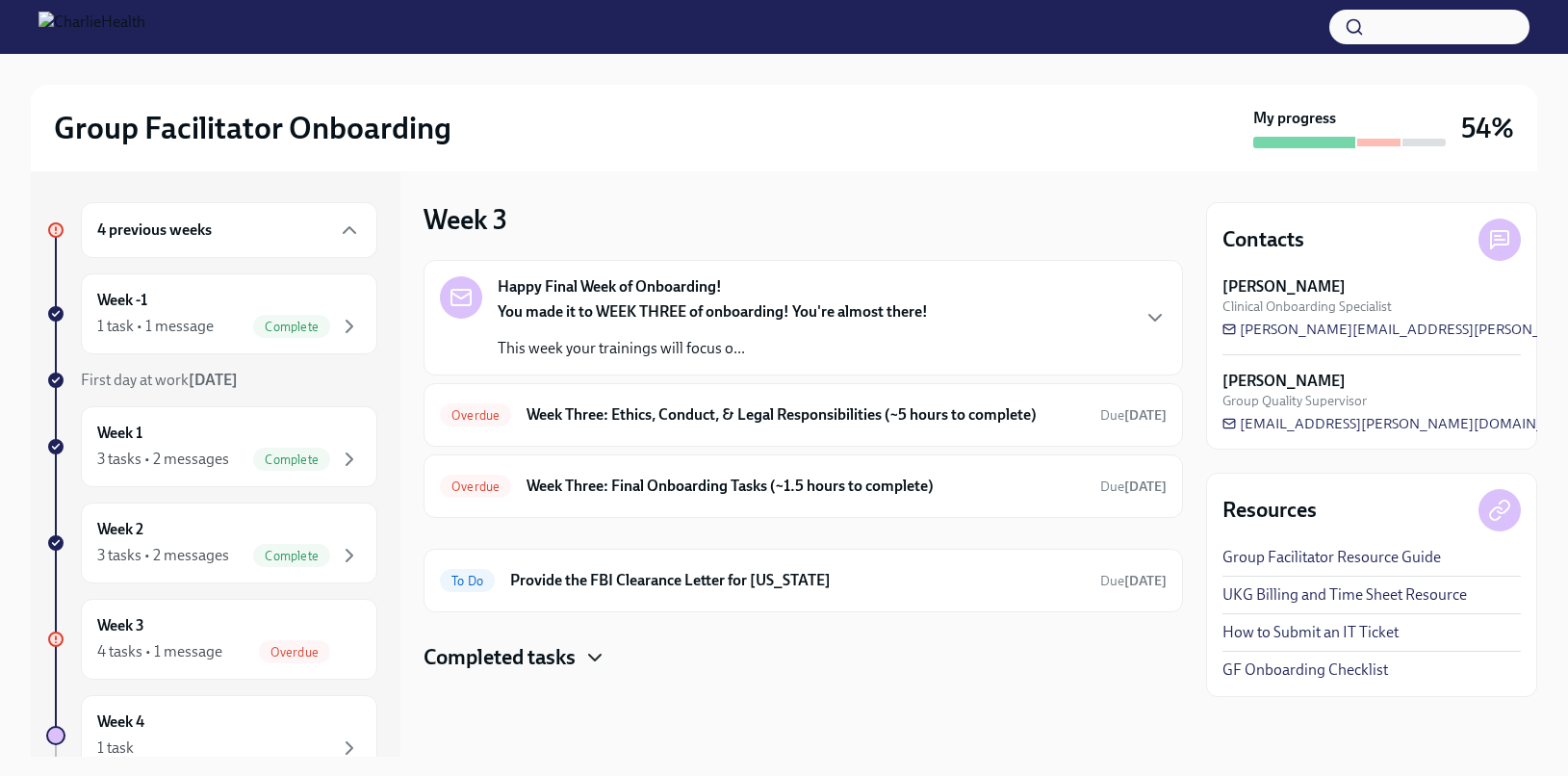 click 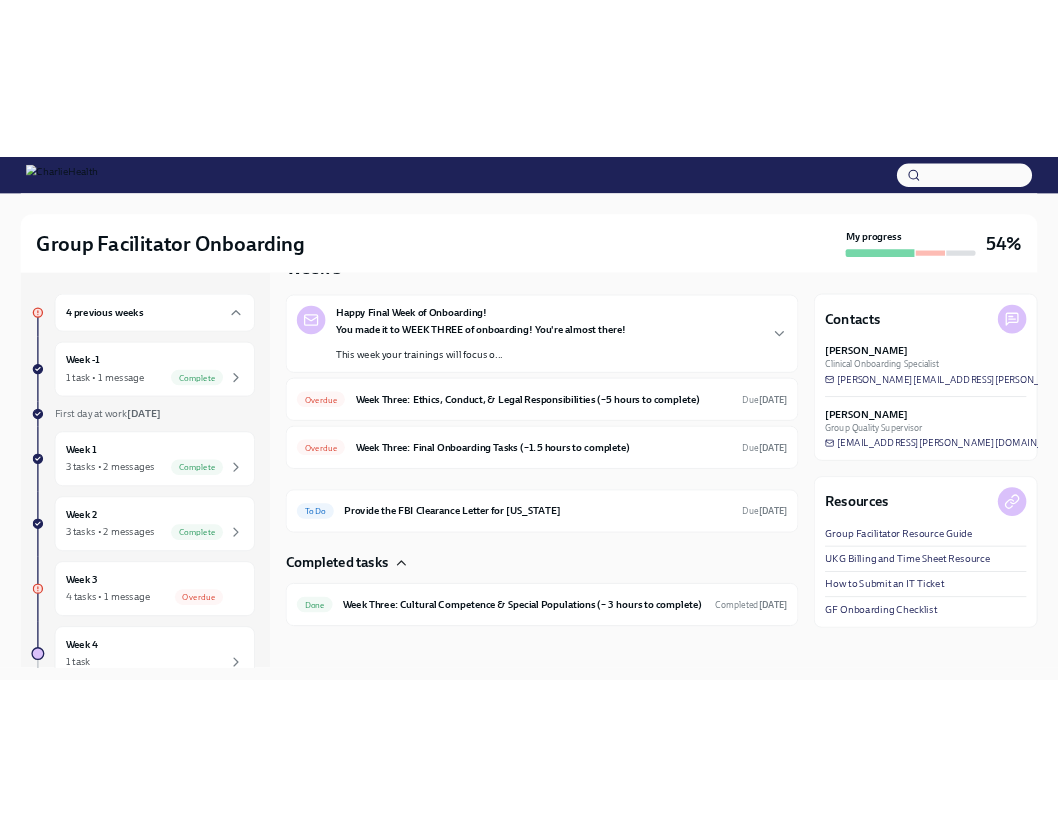 scroll, scrollTop: 78, scrollLeft: 0, axis: vertical 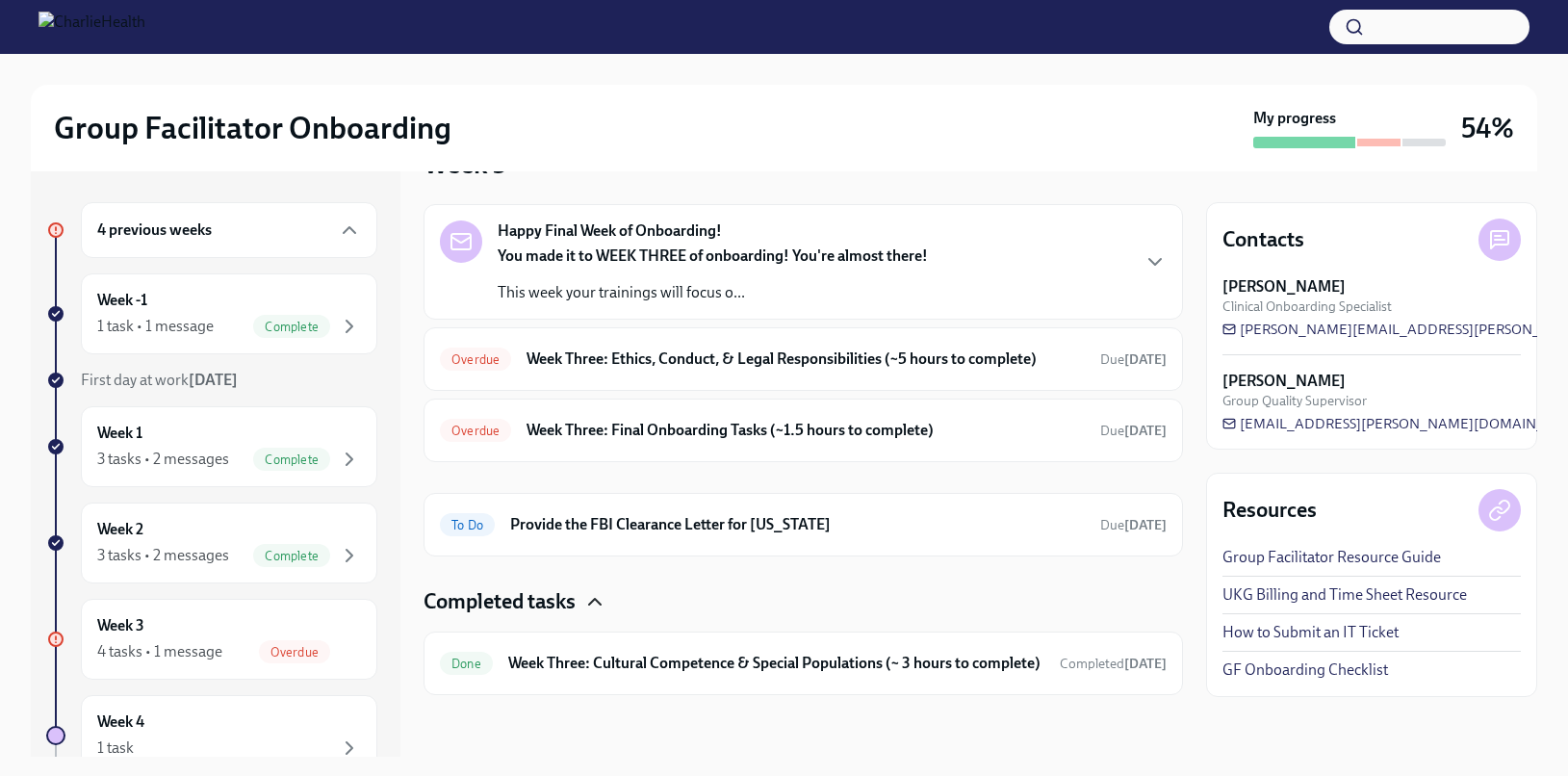 click at bounding box center [784, 69] 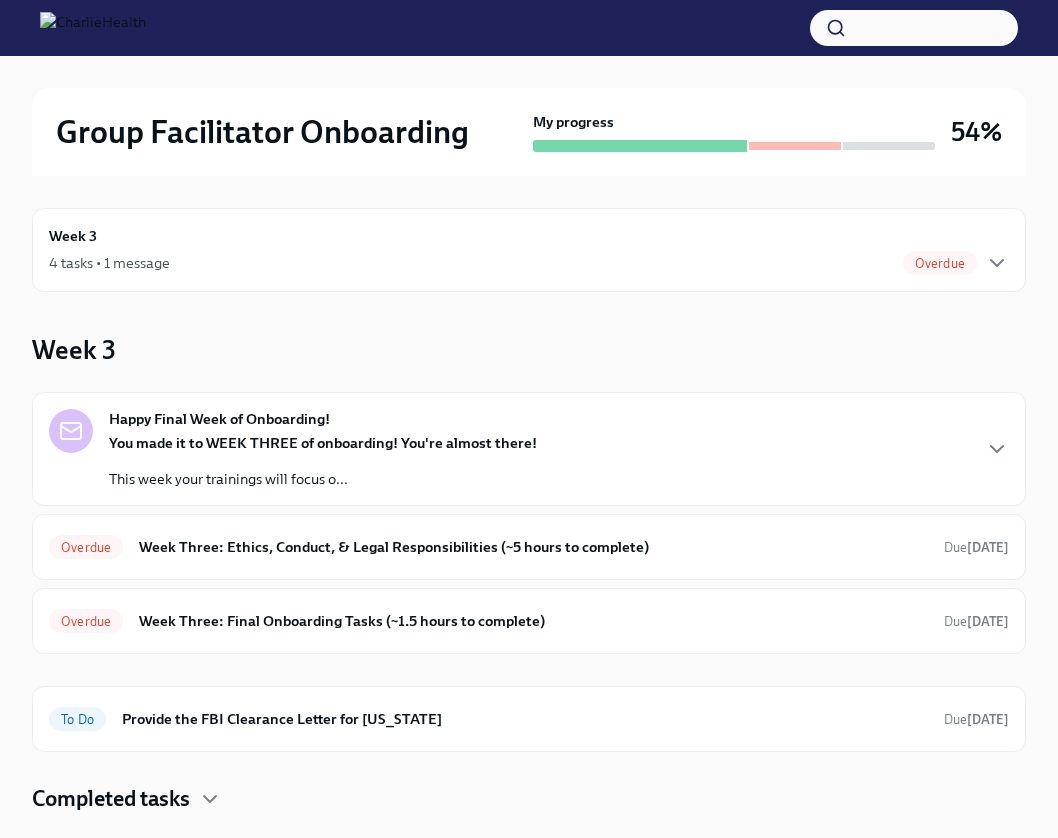 click on "Week 3 Happy Final Week of Onboarding! You made it to WEEK THREE of onboarding! You're almost there!
This week your trainings will focus o... Overdue Week Three: Ethics, Conduct, & Legal Responsibilities (~5 hours to complete) Due  [DATE] Overdue Week Three: Final Onboarding Tasks (~1.5 hours to complete) Due  [DATE] To Do Provide the FBI Clearance Letter for [US_STATE] Due  [DATE] Completed tasks" at bounding box center [529, 573] 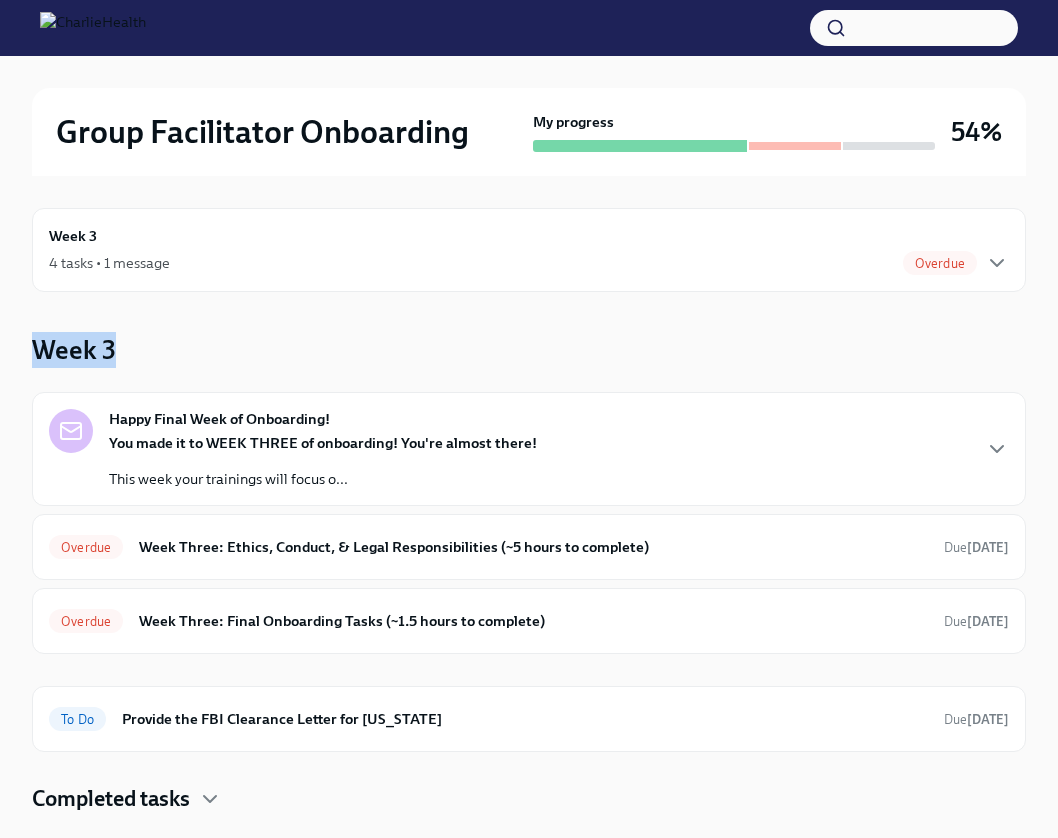 drag, startPoint x: 128, startPoint y: 353, endPoint x: 20, endPoint y: 359, distance: 108.16654 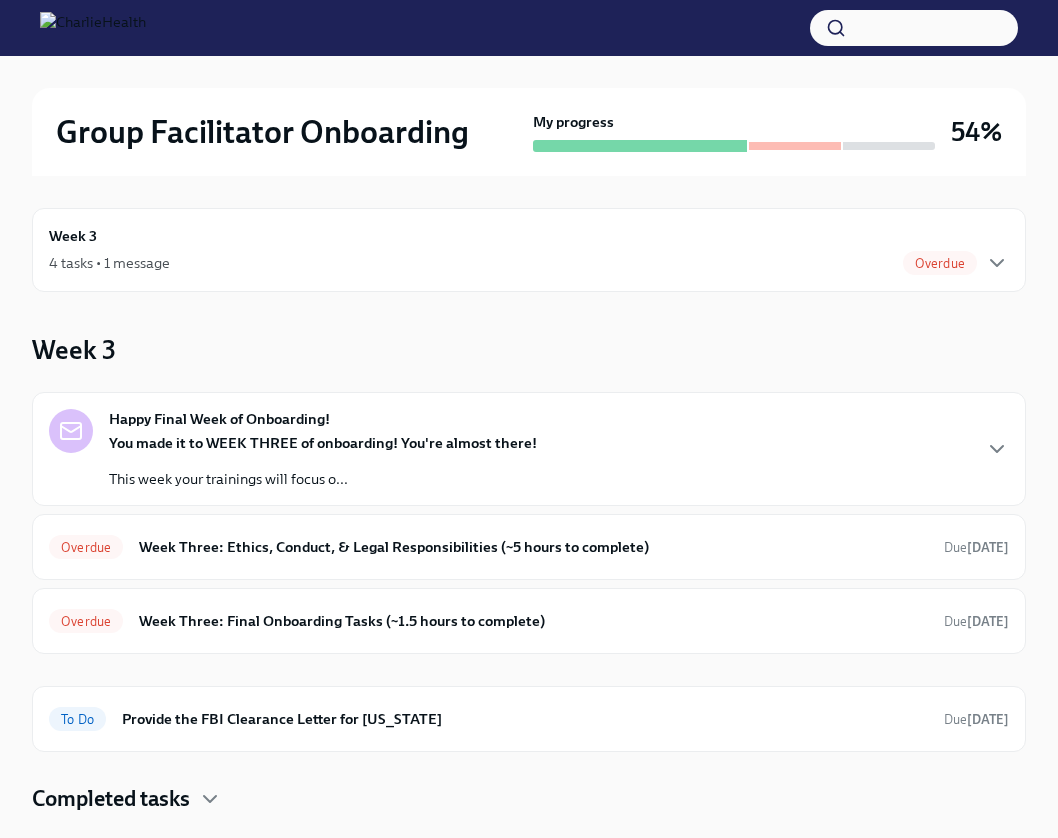 click on "Week 3 Happy Final Week of Onboarding! You made it to WEEK THREE of onboarding! You're almost there!
This week your trainings will focus o... Overdue Week Three: Ethics, Conduct, & Legal Responsibilities (~5 hours to complete) Due  [DATE] Overdue Week Three: Final Onboarding Tasks (~1.5 hours to complete) Due  [DATE] To Do Provide the FBI Clearance Letter for [US_STATE] Due  [DATE] Completed tasks" at bounding box center (529, 573) 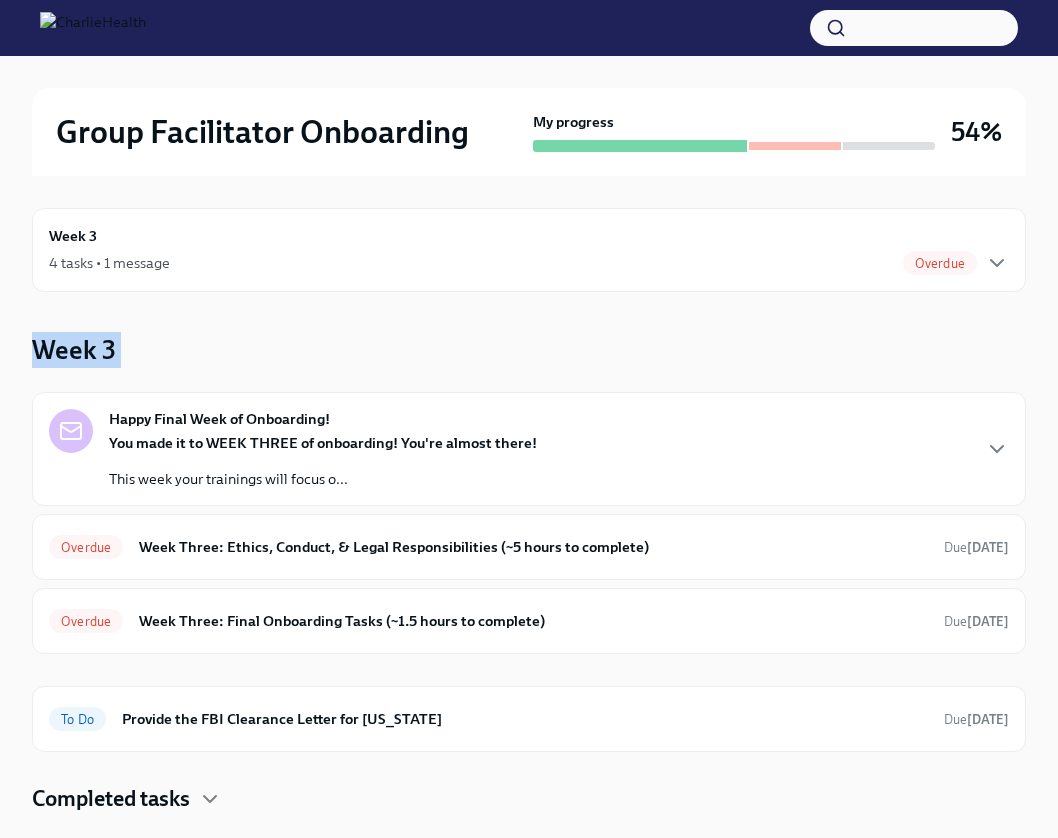 drag, startPoint x: 152, startPoint y: 355, endPoint x: 28, endPoint y: 361, distance: 124.14507 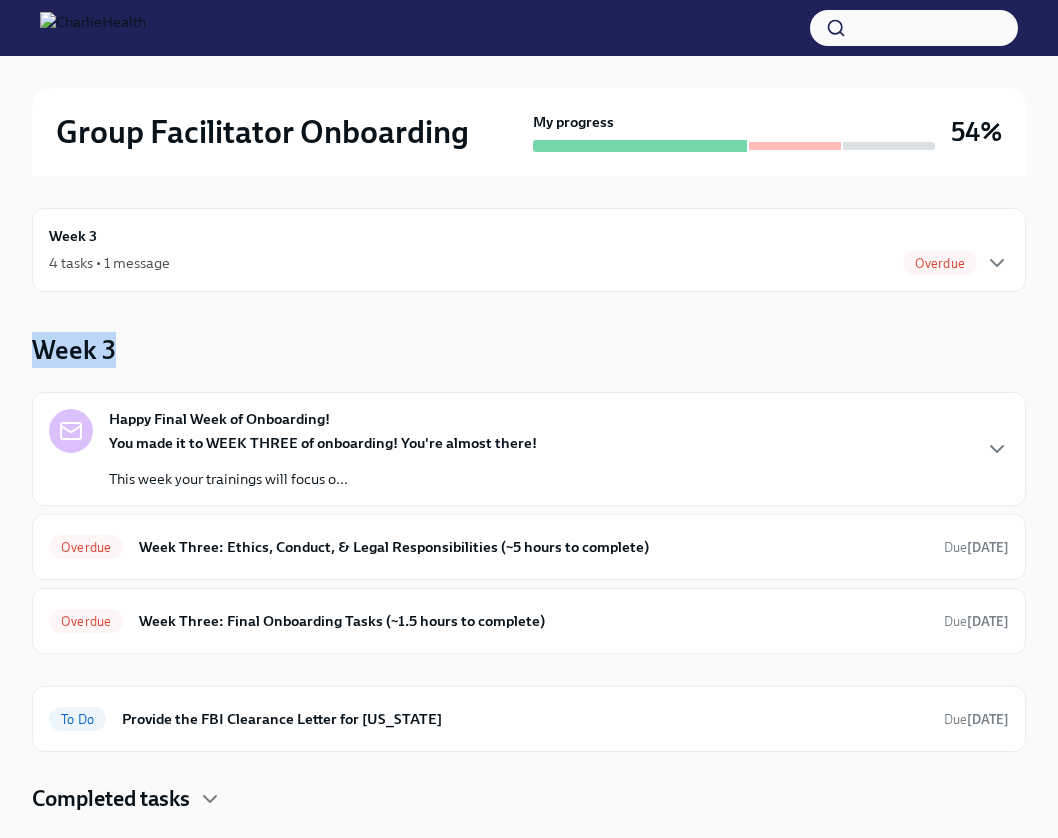 drag, startPoint x: 34, startPoint y: 350, endPoint x: 155, endPoint y: 342, distance: 121.264175 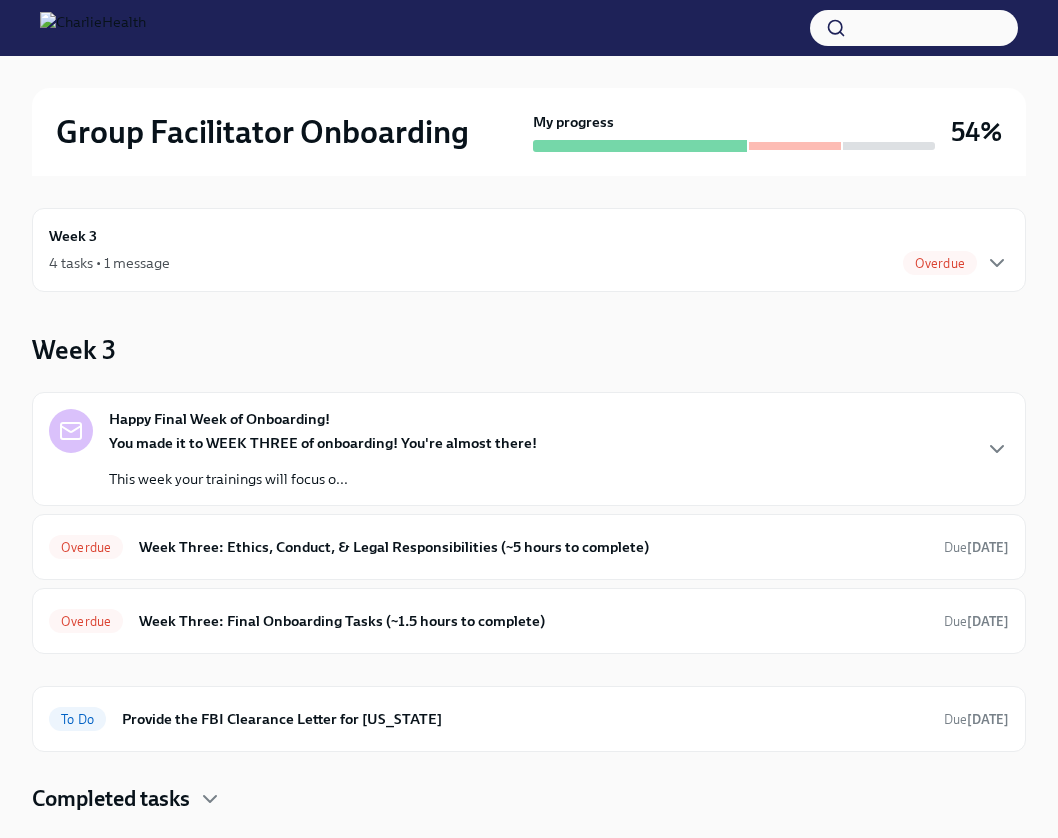 click on "Week 3 Happy Final Week of Onboarding! You made it to WEEK THREE of onboarding! You're almost there!
This week your trainings will focus o... Overdue Week Three: Ethics, Conduct, & Legal Responsibilities (~5 hours to complete) Due  [DATE] Overdue Week Three: Final Onboarding Tasks (~1.5 hours to complete) Due  [DATE] To Do Provide the FBI Clearance Letter for [US_STATE] Due  [DATE] Completed tasks" at bounding box center [529, 573] 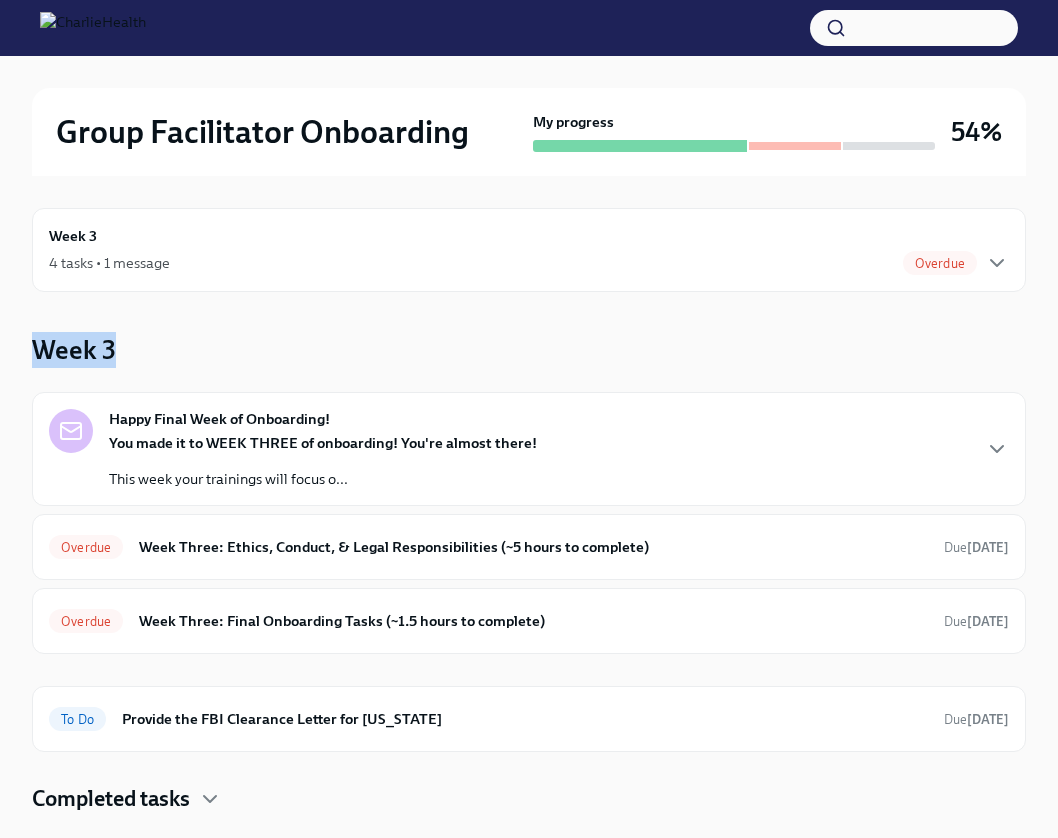 drag, startPoint x: 47, startPoint y: 349, endPoint x: 147, endPoint y: 342, distance: 100.2447 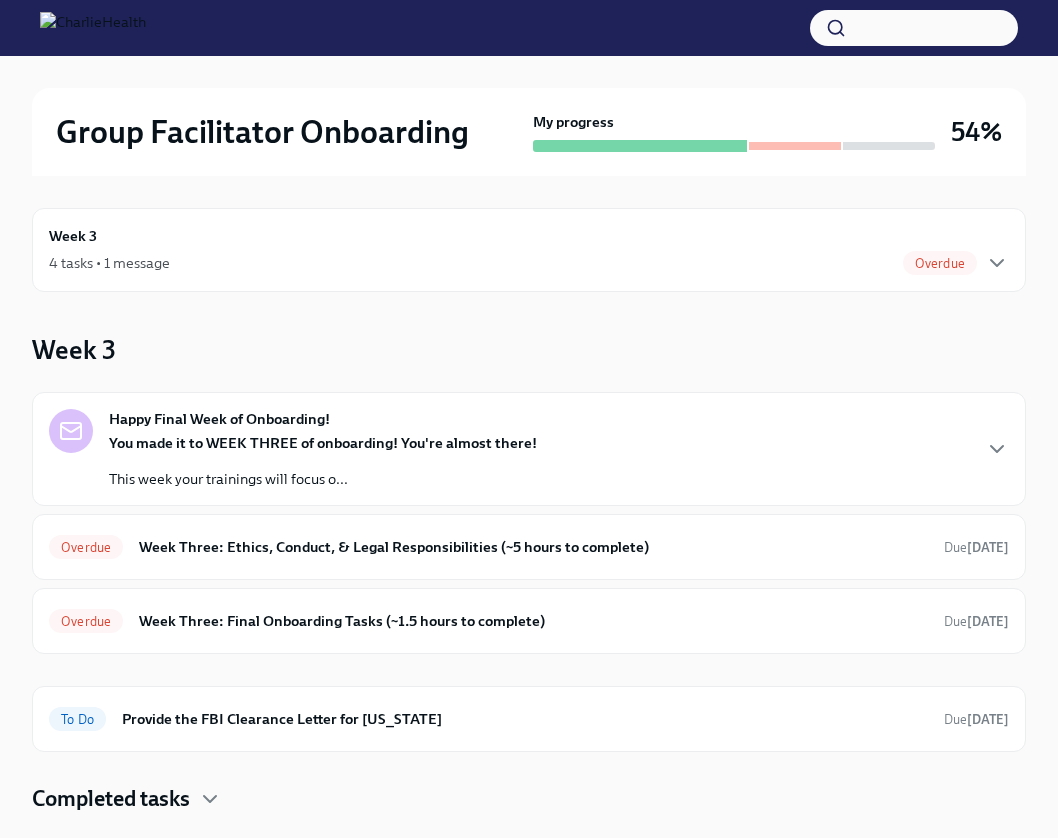 click on "Week 3 Happy Final Week of Onboarding! You made it to WEEK THREE of onboarding! You're almost there!
This week your trainings will focus o... Overdue Week Three: Ethics, Conduct, & Legal Responsibilities (~5 hours to complete) Due  [DATE] Overdue Week Three: Final Onboarding Tasks (~1.5 hours to complete) Due  [DATE] To Do Provide the FBI Clearance Letter for [US_STATE] Due  [DATE] Completed tasks" at bounding box center [529, 573] 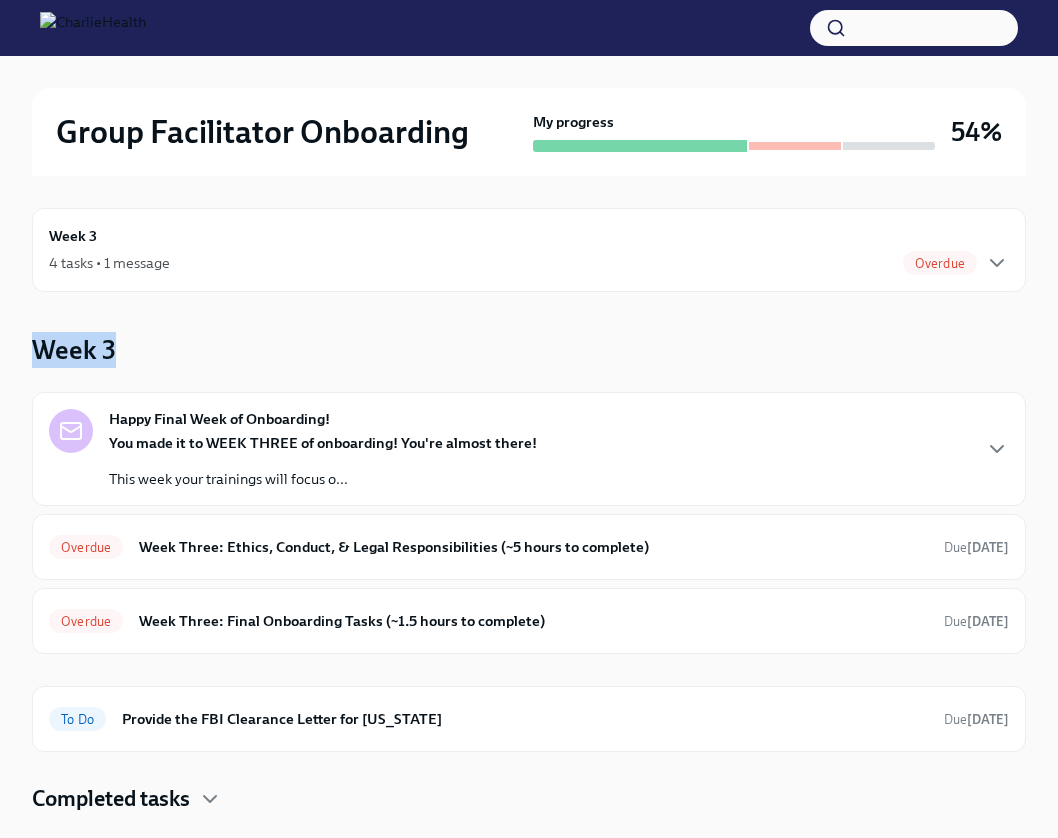 drag, startPoint x: 131, startPoint y: 347, endPoint x: 41, endPoint y: 359, distance: 90.79648 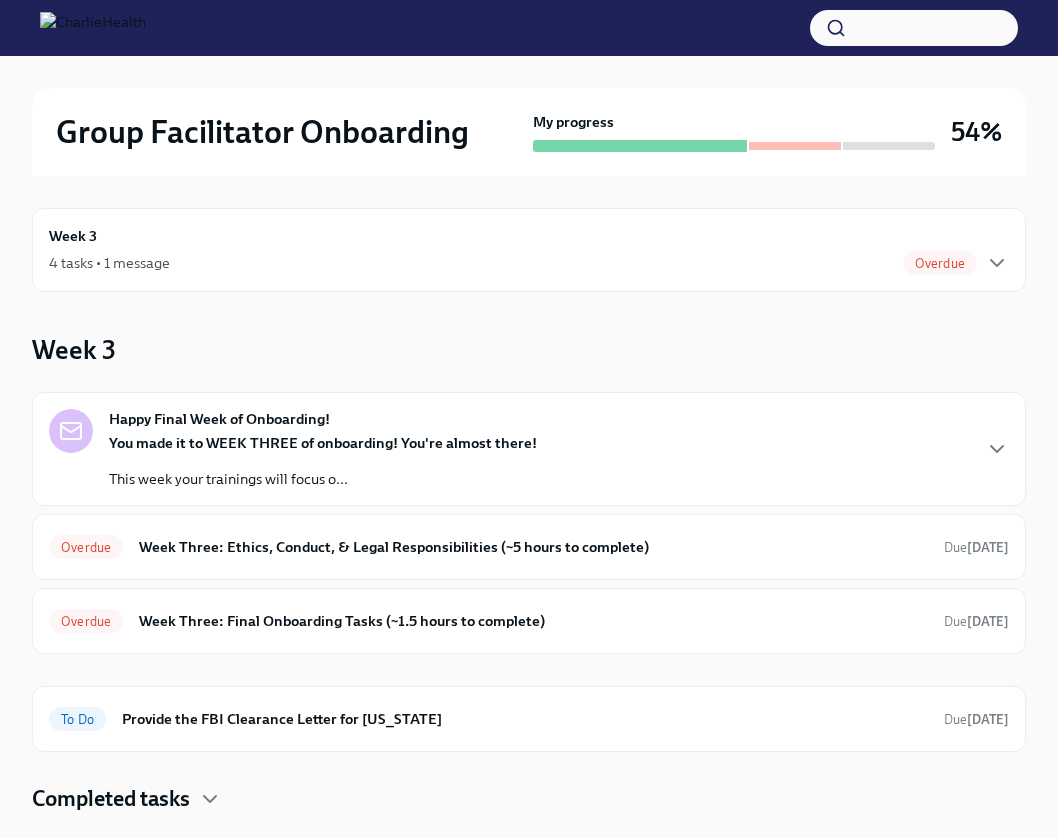click on "Week 3 Happy Final Week of Onboarding! You made it to WEEK THREE of onboarding! You're almost there!
This week your trainings will focus o... Overdue Week Three: Ethics, Conduct, & Legal Responsibilities (~5 hours to complete) Due  [DATE] Overdue Week Three: Final Onboarding Tasks (~1.5 hours to complete) Due  [DATE] To Do Provide the FBI Clearance Letter for [US_STATE] Due  [DATE] Completed tasks" at bounding box center (529, 573) 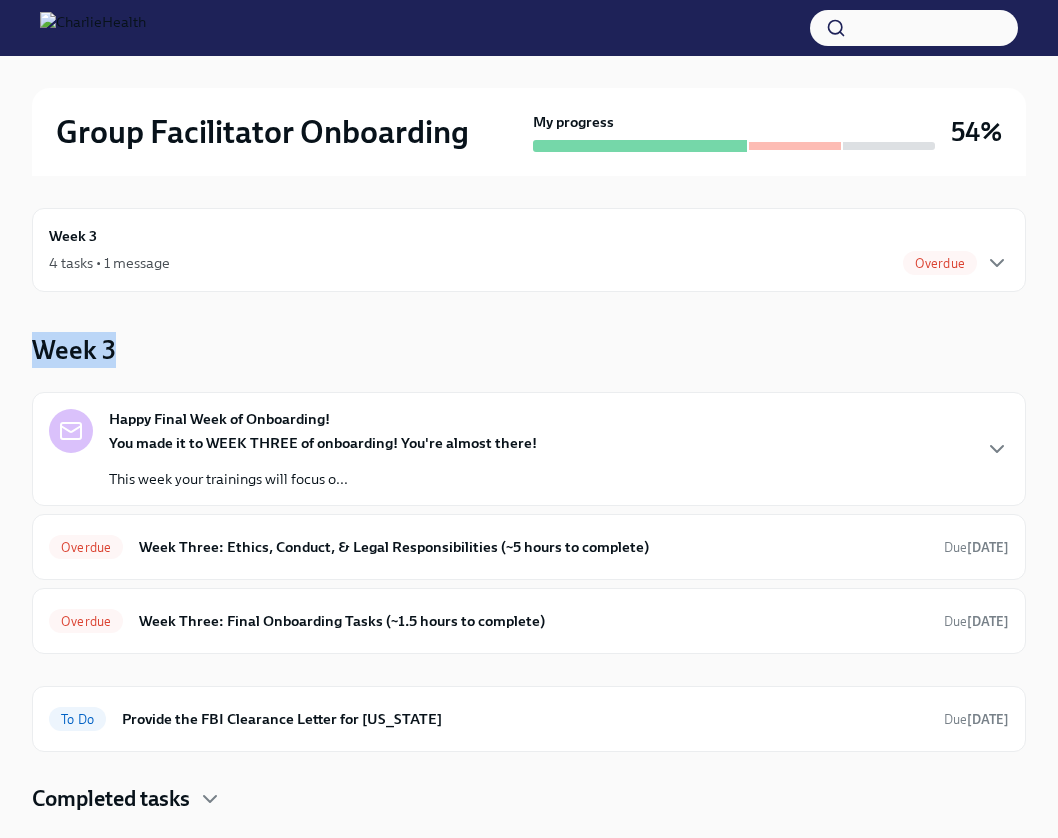 drag, startPoint x: 141, startPoint y: 347, endPoint x: 32, endPoint y: 360, distance: 109.77249 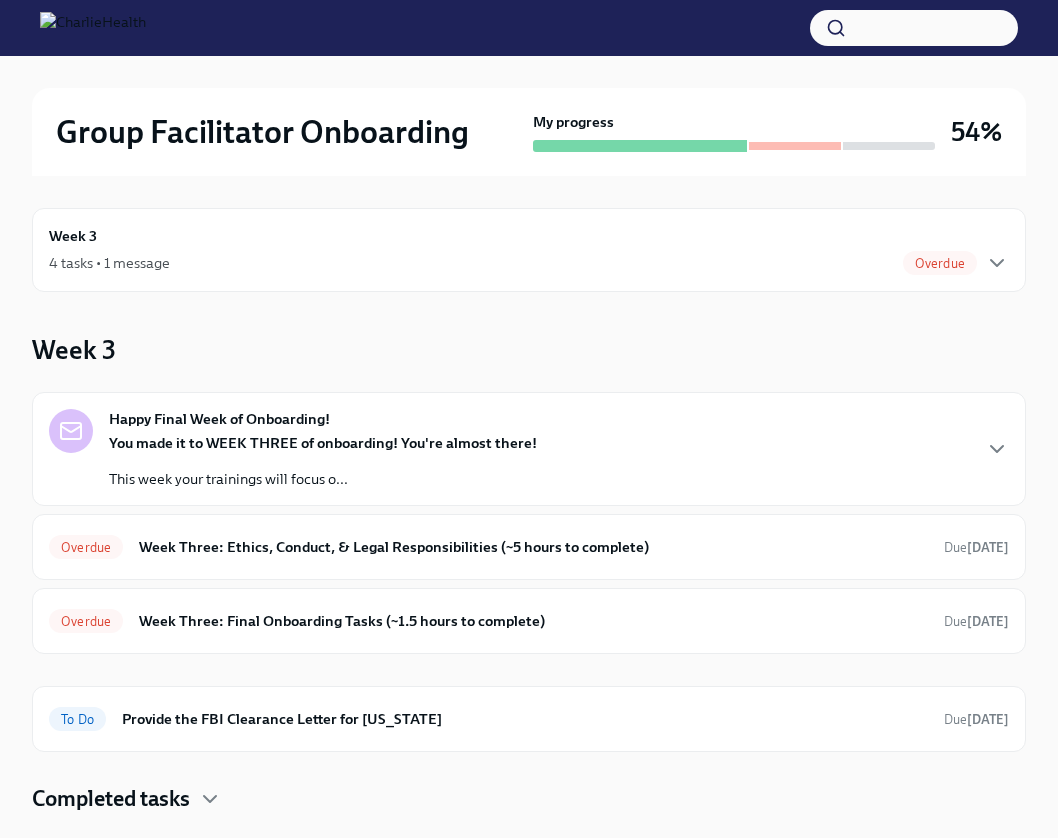 click on "Week 3 Happy Final Week of Onboarding! You made it to WEEK THREE of onboarding! You're almost there!
This week your trainings will focus o... Overdue Week Three: Ethics, Conduct, & Legal Responsibilities (~5 hours to complete) Due  [DATE] Overdue Week Three: Final Onboarding Tasks (~1.5 hours to complete) Due  [DATE] To Do Provide the FBI Clearance Letter for [US_STATE] Due  [DATE] Completed tasks" at bounding box center (529, 573) 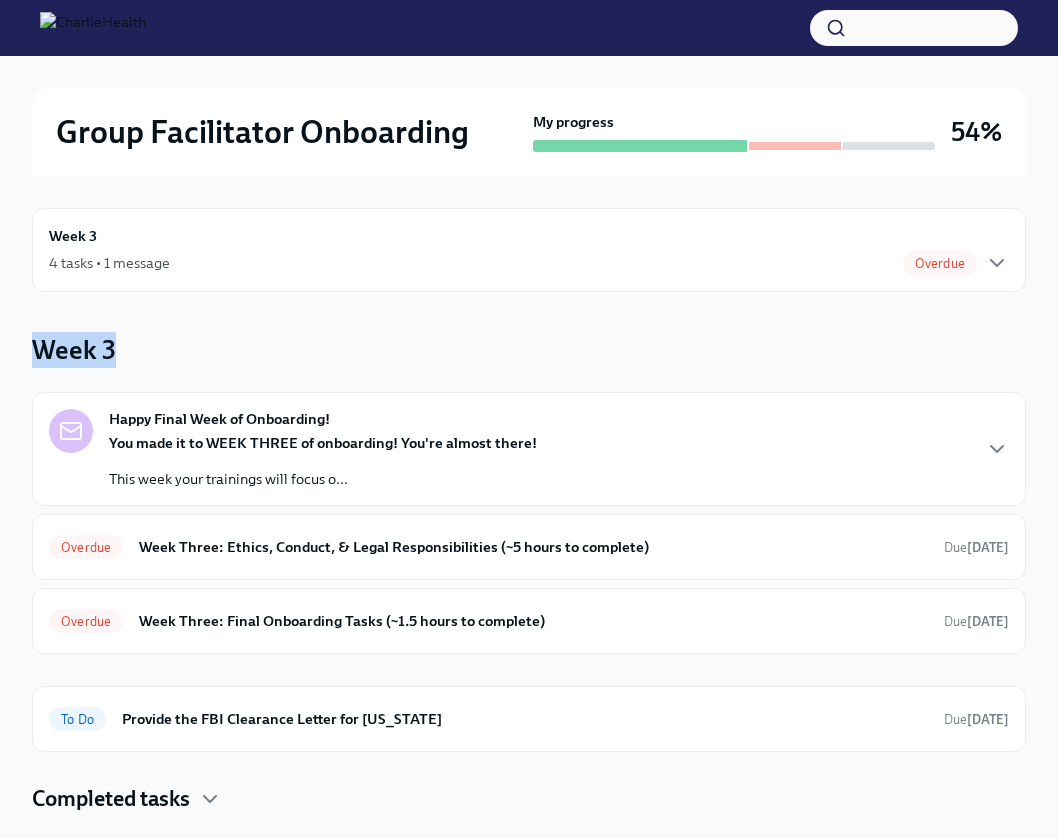 drag, startPoint x: 137, startPoint y: 353, endPoint x: 39, endPoint y: 360, distance: 98.24968 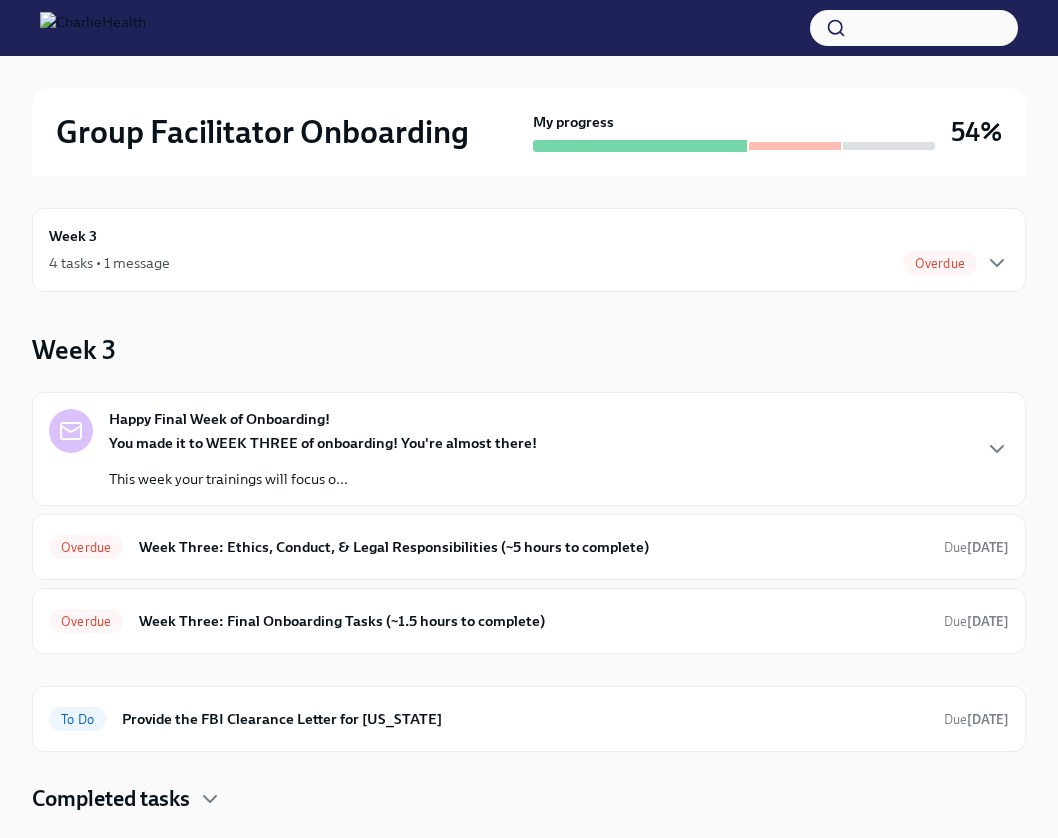 click on "Week 3 Happy Final Week of Onboarding! You made it to WEEK THREE of onboarding! You're almost there!
This week your trainings will focus o... Overdue Week Three: Ethics, Conduct, & Legal Responsibilities (~5 hours to complete) Due  [DATE] Overdue Week Three: Final Onboarding Tasks (~1.5 hours to complete) Due  [DATE] To Do Provide the FBI Clearance Letter for [US_STATE] Due  [DATE] Completed tasks" at bounding box center (529, 573) 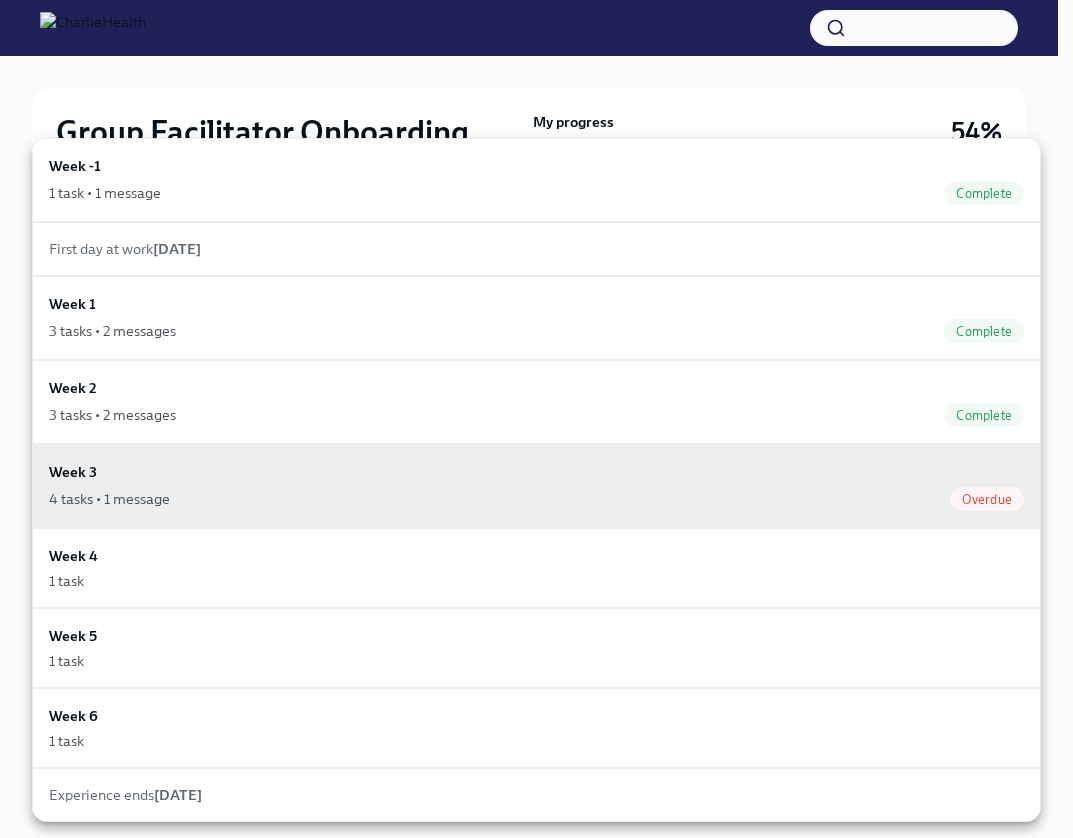 click at bounding box center [536, 419] 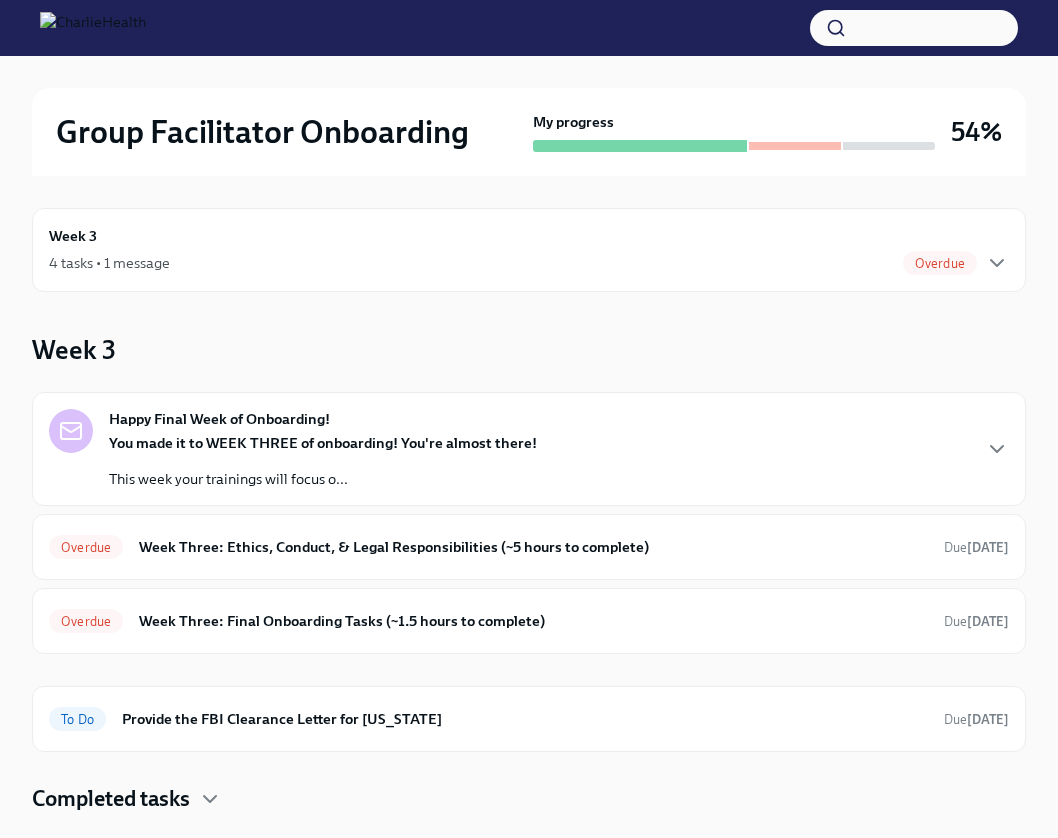 click on "Week 3 4 tasks • 1 message Overdue Week 3 Happy Final Week of Onboarding! You made it to WEEK THREE of onboarding! You're almost there!
This week your trainings will focus o... Overdue Week Three: Ethics, Conduct, & Legal Responsibilities (~5 hours to complete) Due  [DATE] Overdue Week Three: Final Onboarding Tasks (~1.5 hours to complete) Due  [DATE] To Do Provide the FBI Clearance Letter for [US_STATE] Due  [DATE] Completed tasks Contacts [PERSON_NAME] Clinical Onboarding Specialist [PERSON_NAME][EMAIL_ADDRESS][PERSON_NAME][DOMAIN_NAME] [PERSON_NAME] Group Quality Supervisor [EMAIL_ADDRESS][PERSON_NAME][DOMAIN_NAME] Resources Group Facilitator Resource Guide UKG Billing and Time Sheet Resource How to Submit an IT Ticket GF Onboarding Checklist" at bounding box center [529, 657] 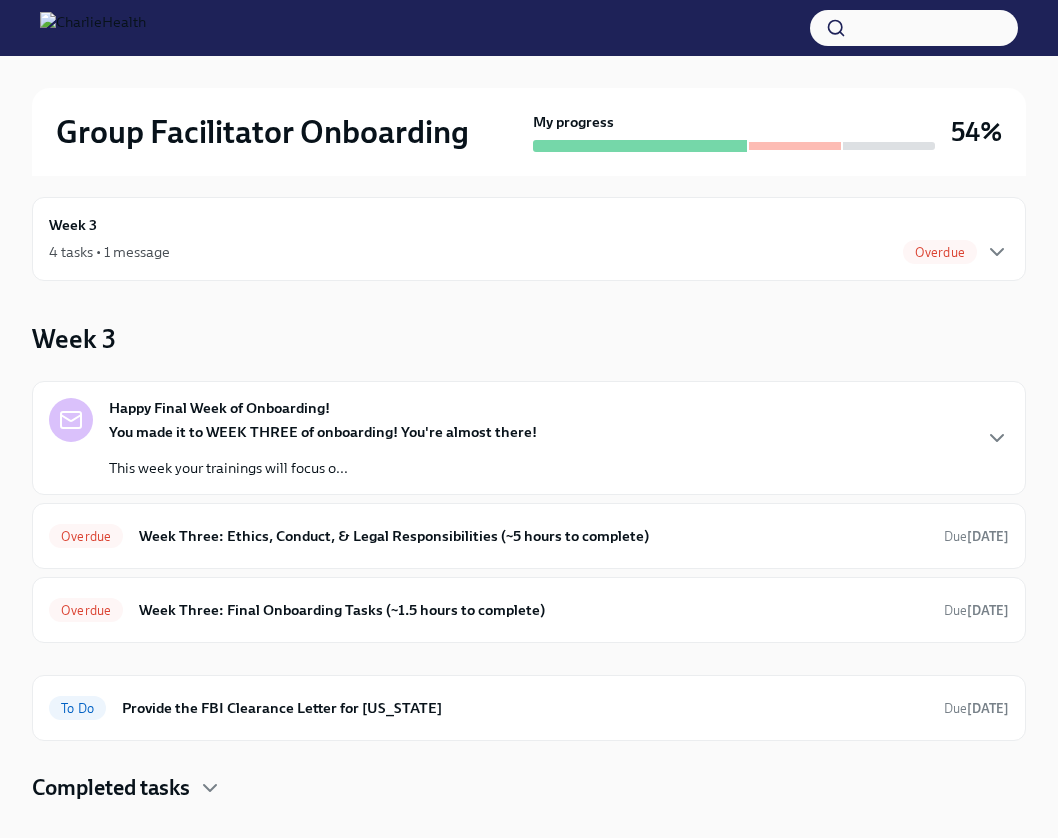 scroll, scrollTop: 0, scrollLeft: 0, axis: both 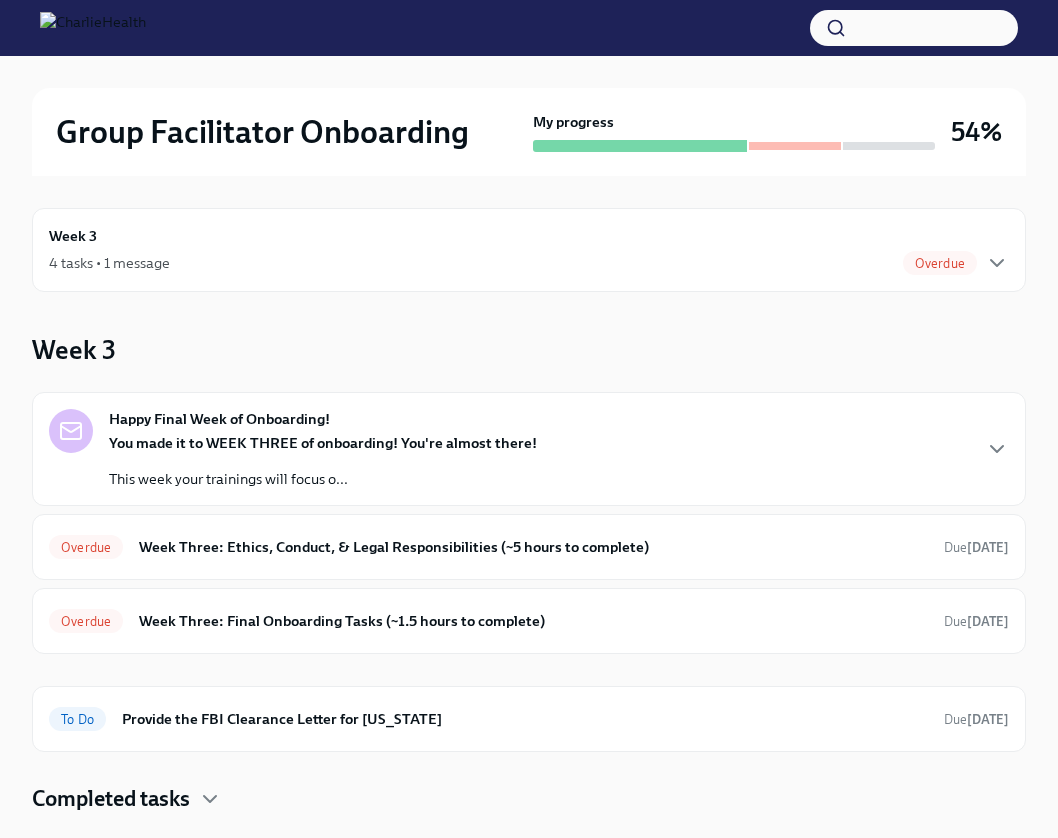 click on "Week 3 4 tasks • 1 message Overdue" at bounding box center [529, 250] 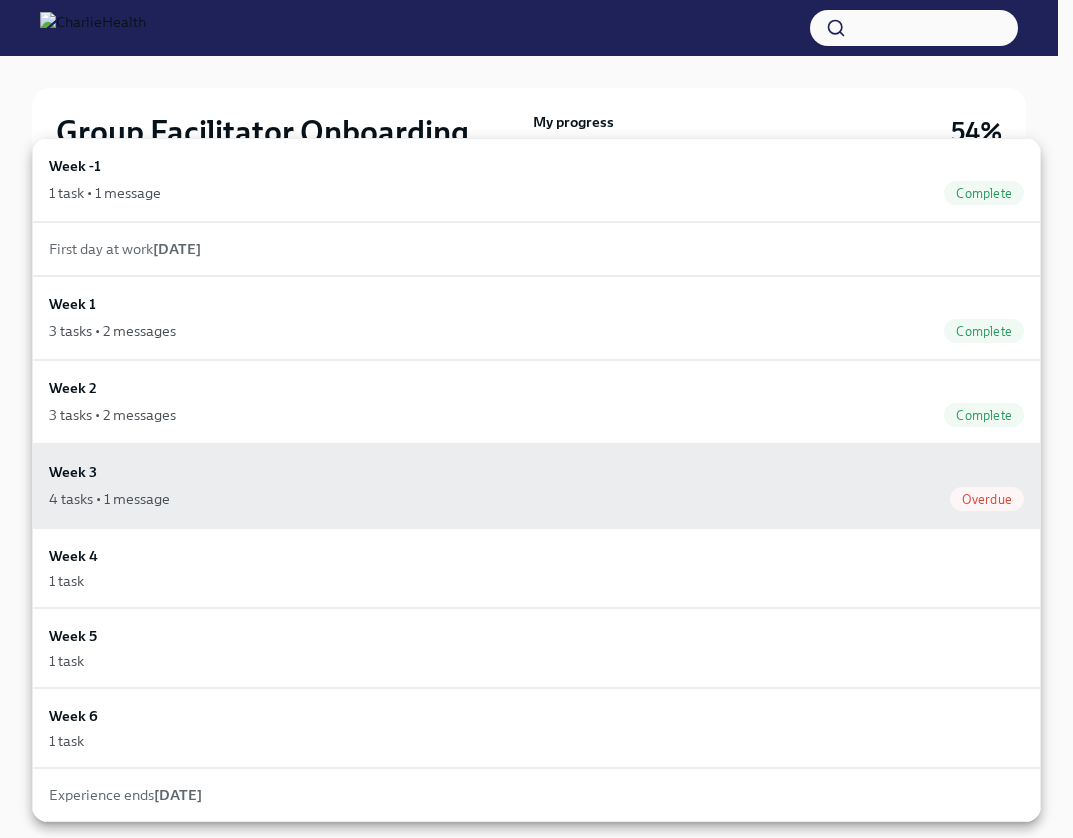 click at bounding box center [536, 419] 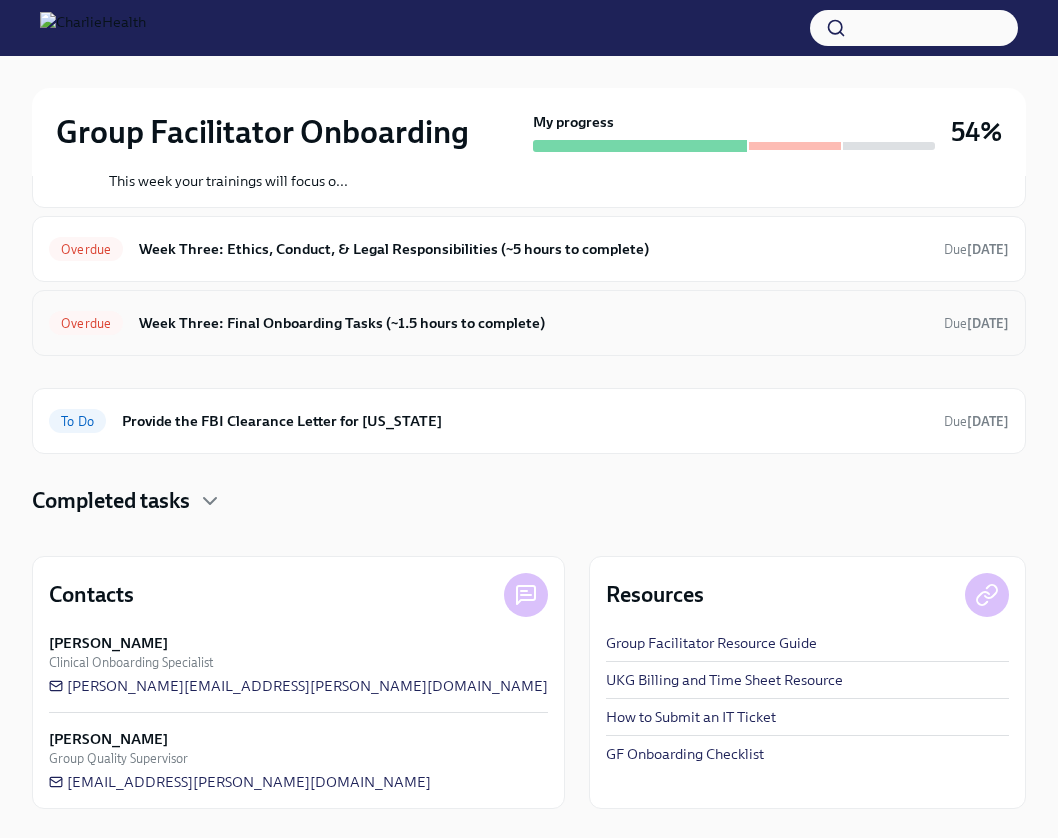 scroll, scrollTop: 301, scrollLeft: 0, axis: vertical 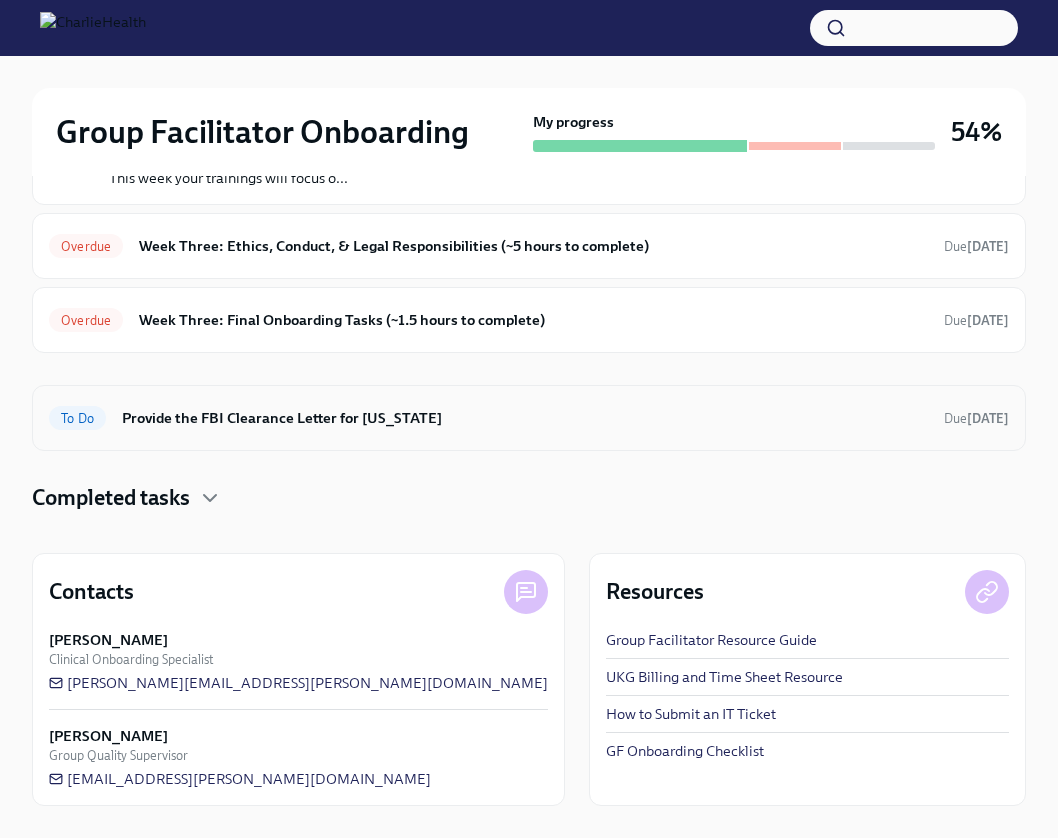 click on "Provide the FBI Clearance Letter for [US_STATE]" at bounding box center (525, 418) 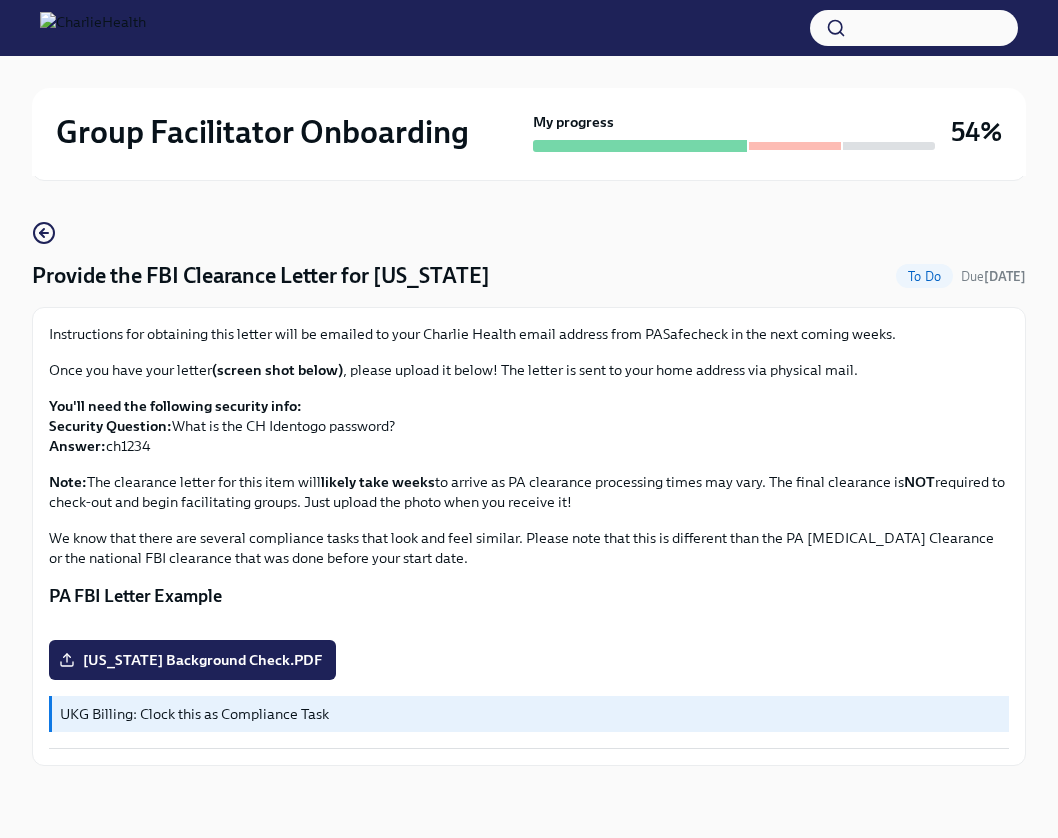 scroll, scrollTop: 0, scrollLeft: 0, axis: both 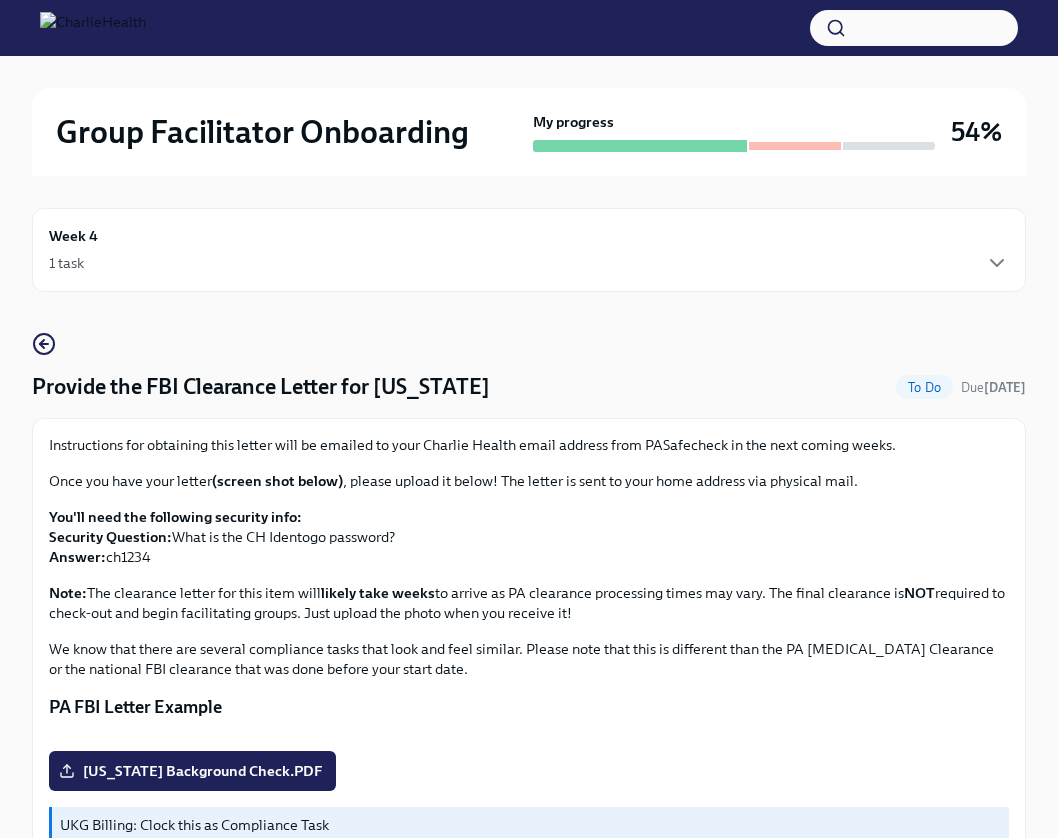 click on "Week 4 1 task" at bounding box center (529, 250) 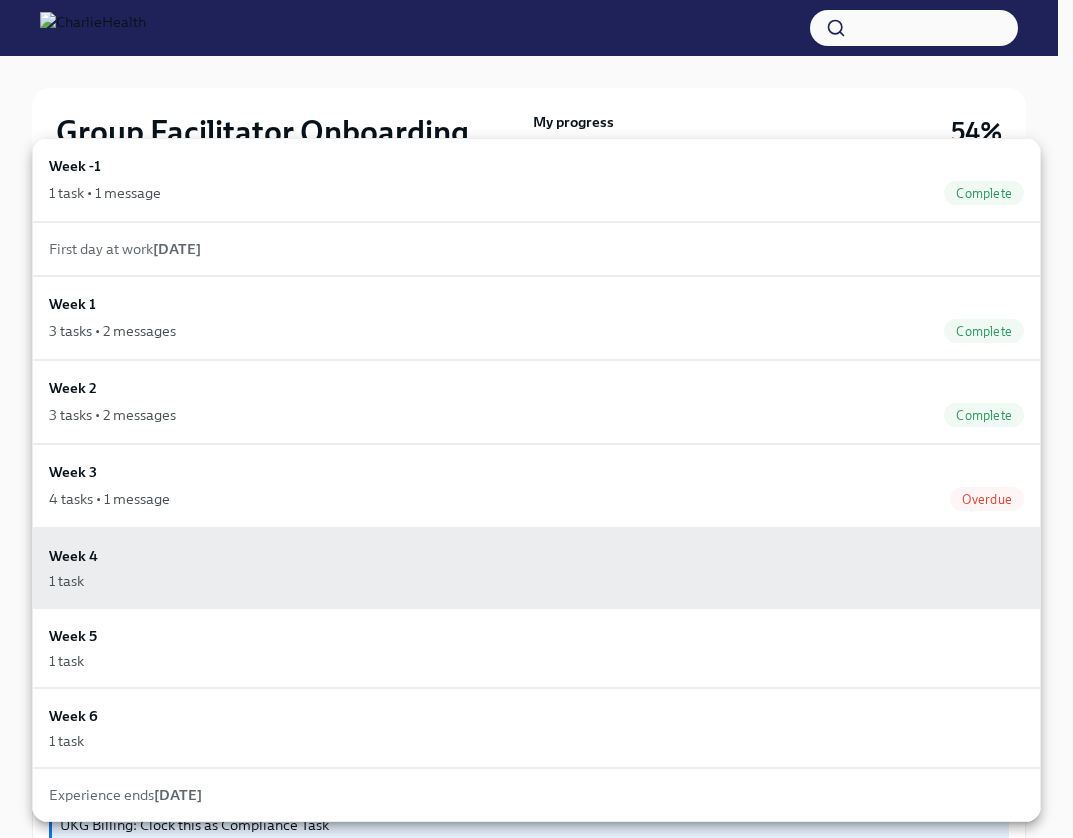 click at bounding box center [536, 419] 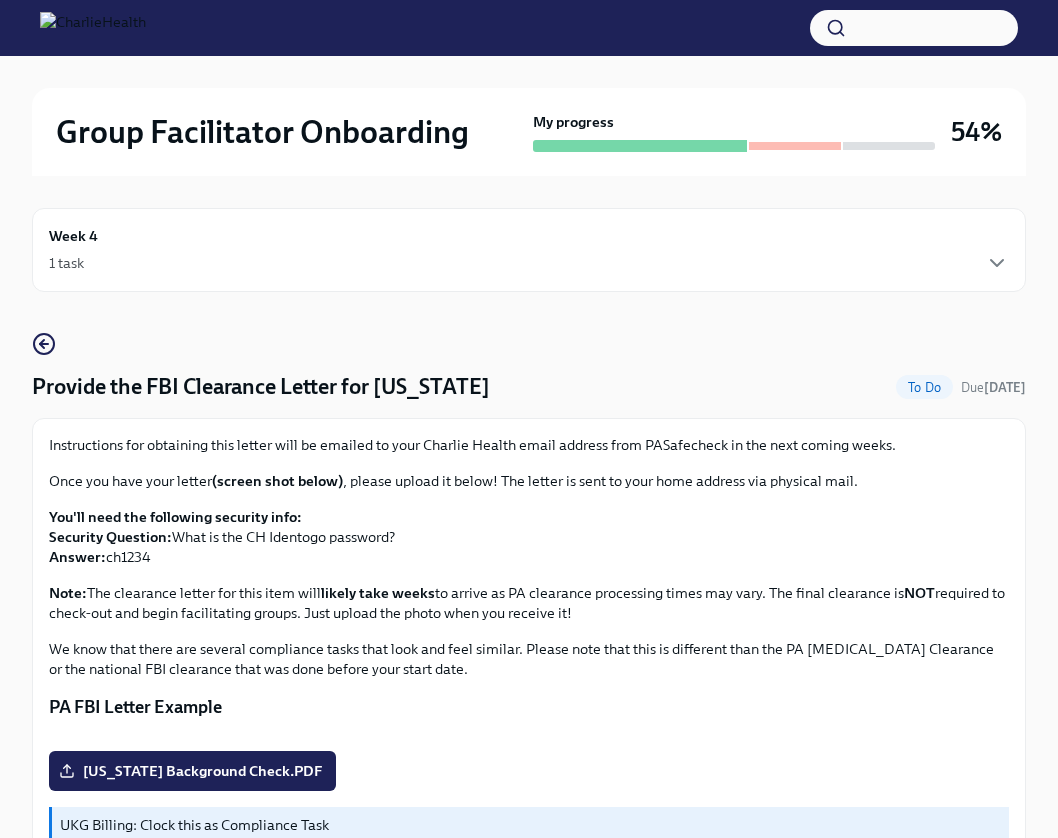 click on "Group Facilitator Onboarding My progress 54% Week 4 1 task Provide the FBI Clearance Letter for [US_STATE] To Do Due  [DATE] Instructions for obtaining this letter will be emailed to your Charlie Health email address from PASafecheck in the next coming weeks.
Once you have your letter  (screen shot below) , please upload it below! The letter is sent to your home address via physical mail.
You'll need the following security info:
Security Question:  What is the CH Identogo password?
Answer:  ch1234
Note:  The clearance letter for this item will  likely take weeks  to arrive as PA clearance processing times may vary. The final clearance is  NOT  required to check-out and begin facilitating groups. Just upload the photo when you receive it!
We know that there are several compliance tasks that look and feel similar. Please note that this is different than the PA [MEDICAL_DATA] Clearance or the national FBI clearance that was done before your start date. PA FBI Letter Example" at bounding box center [529, 502] 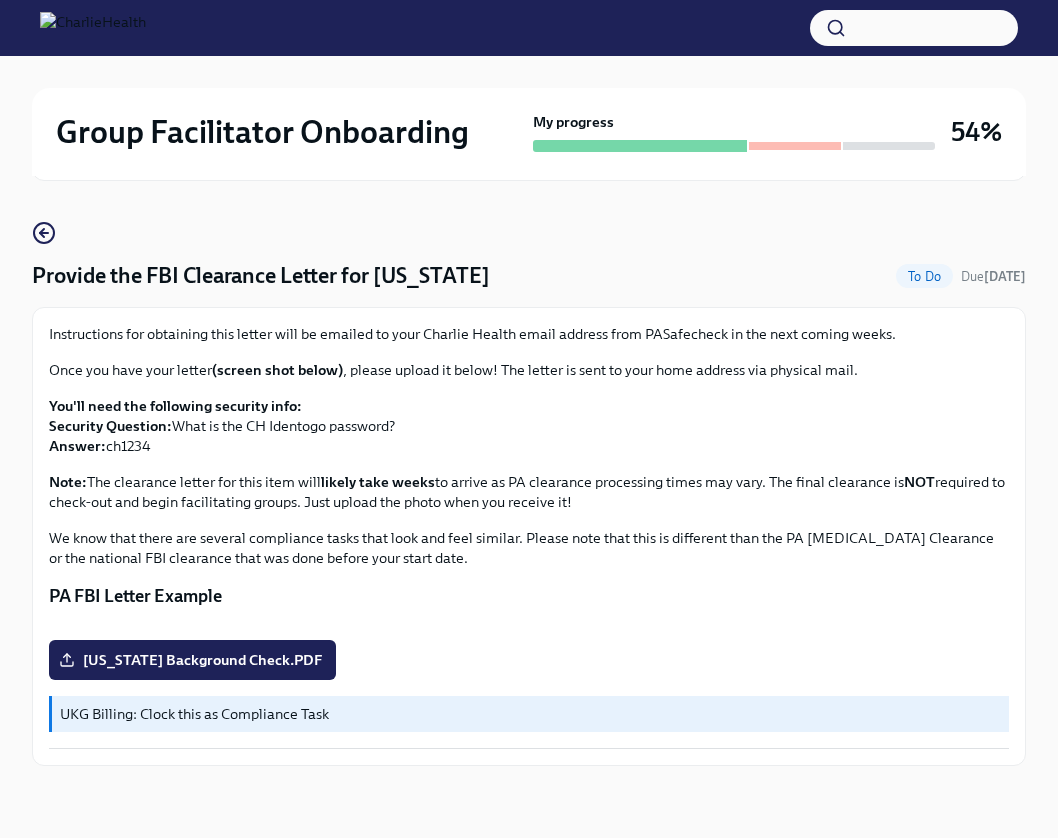 scroll, scrollTop: 0, scrollLeft: 0, axis: both 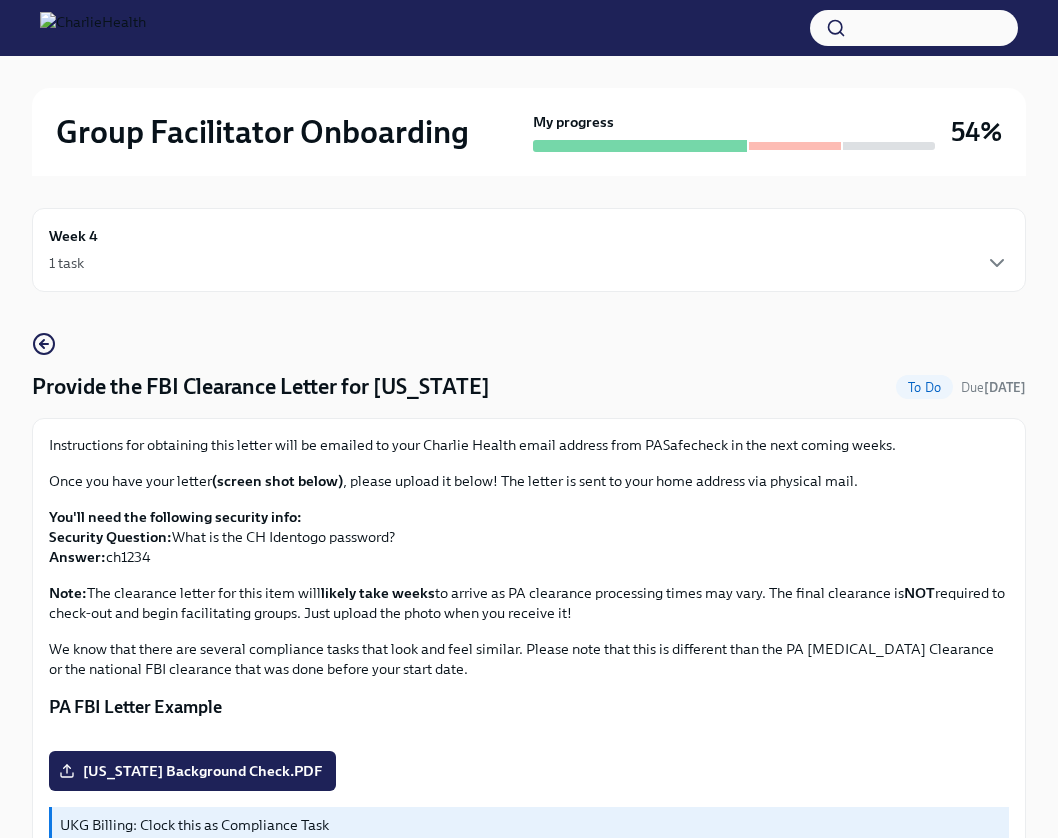 click on "Week 4 1 task" at bounding box center (529, 250) 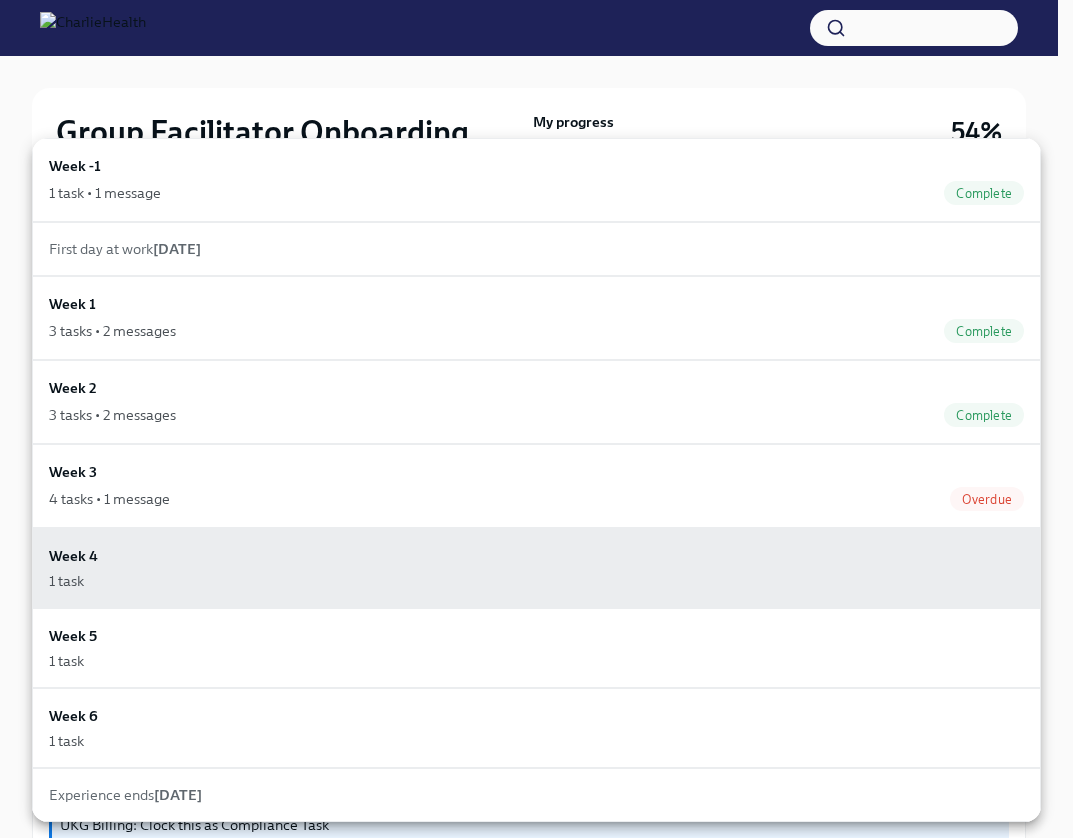 click at bounding box center (536, 419) 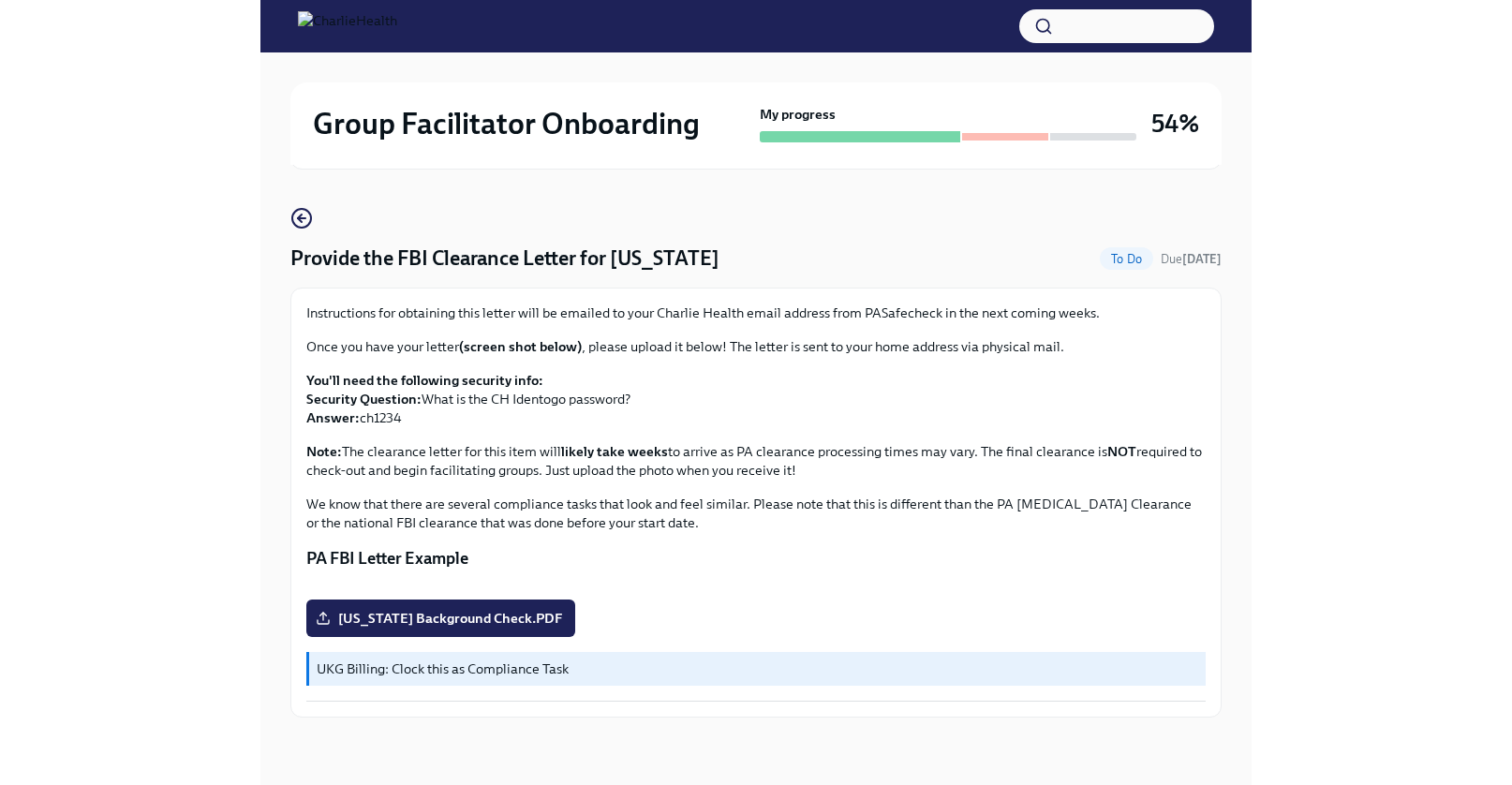 scroll, scrollTop: 0, scrollLeft: 0, axis: both 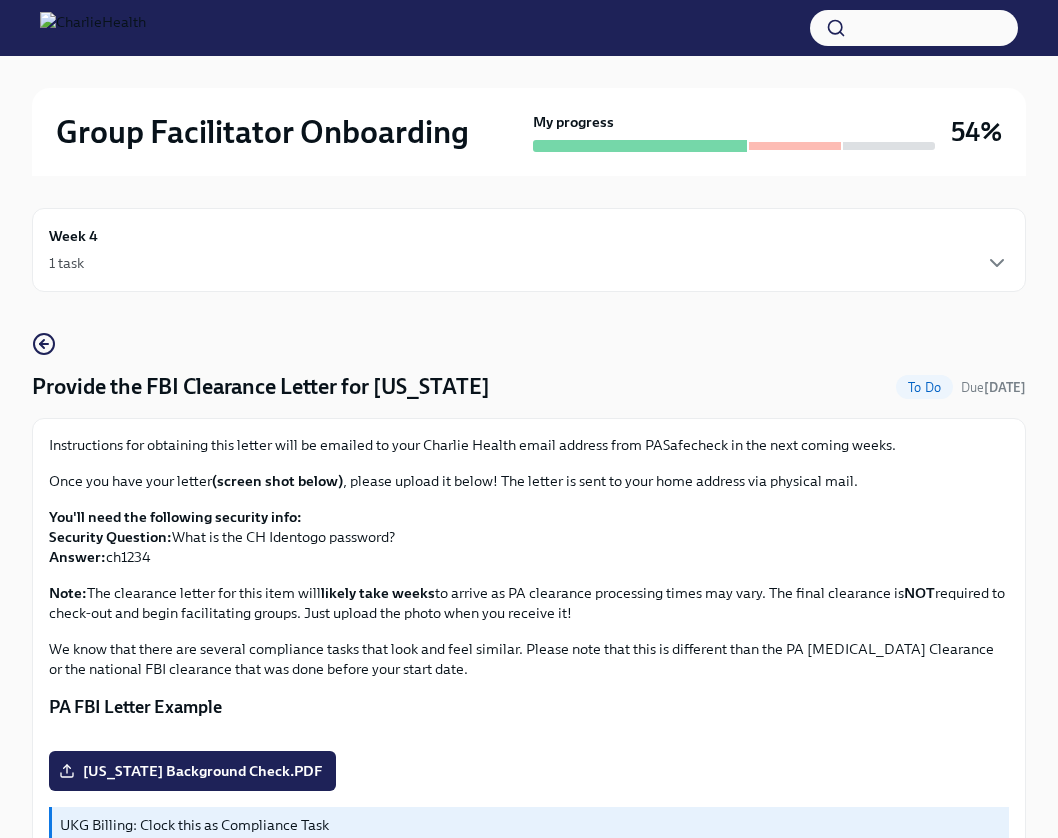 click on "Group Facilitator Onboarding My progress 54%" at bounding box center (529, 132) 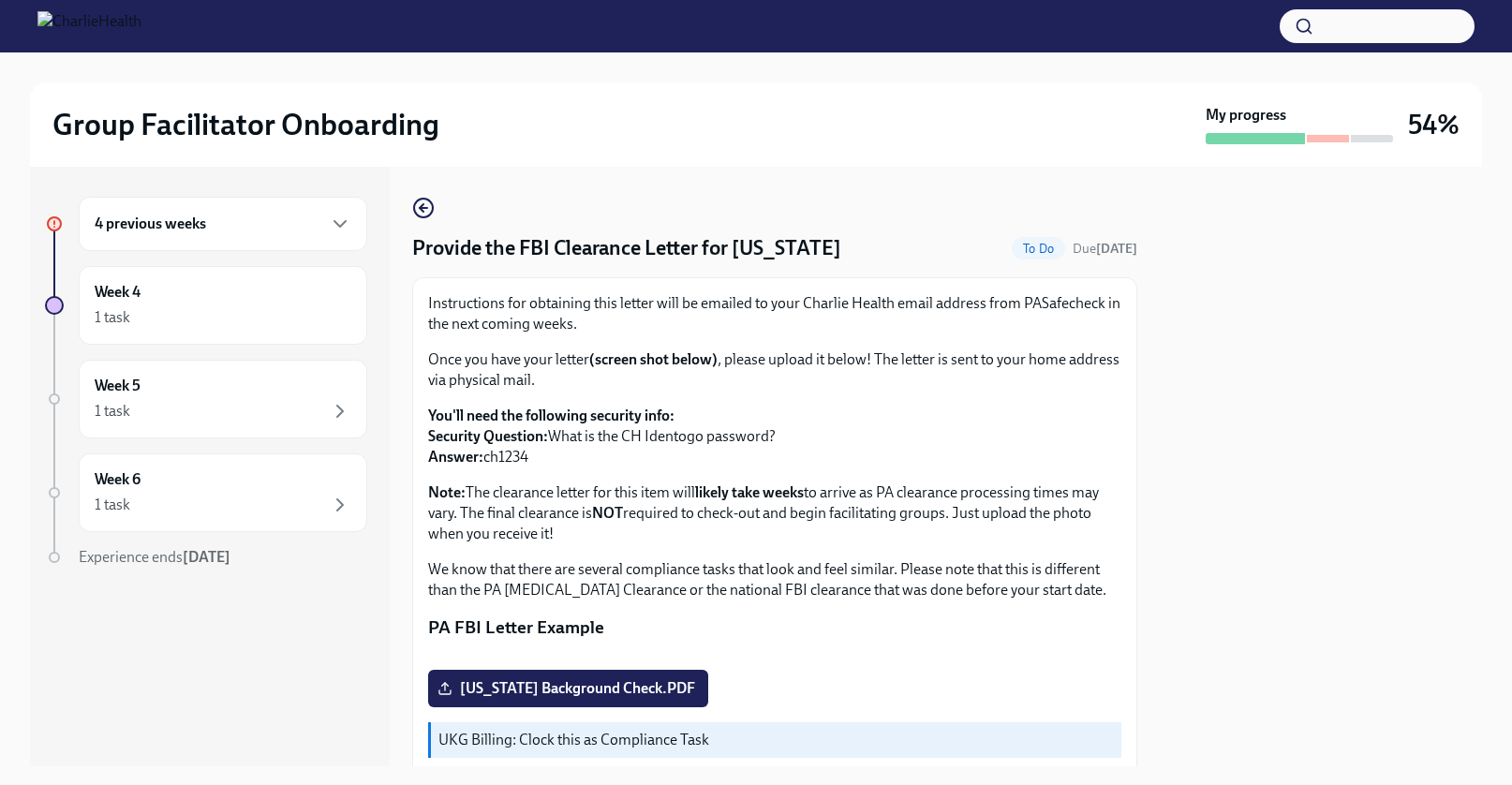 click on "4 previous weeks" at bounding box center (223, 224) 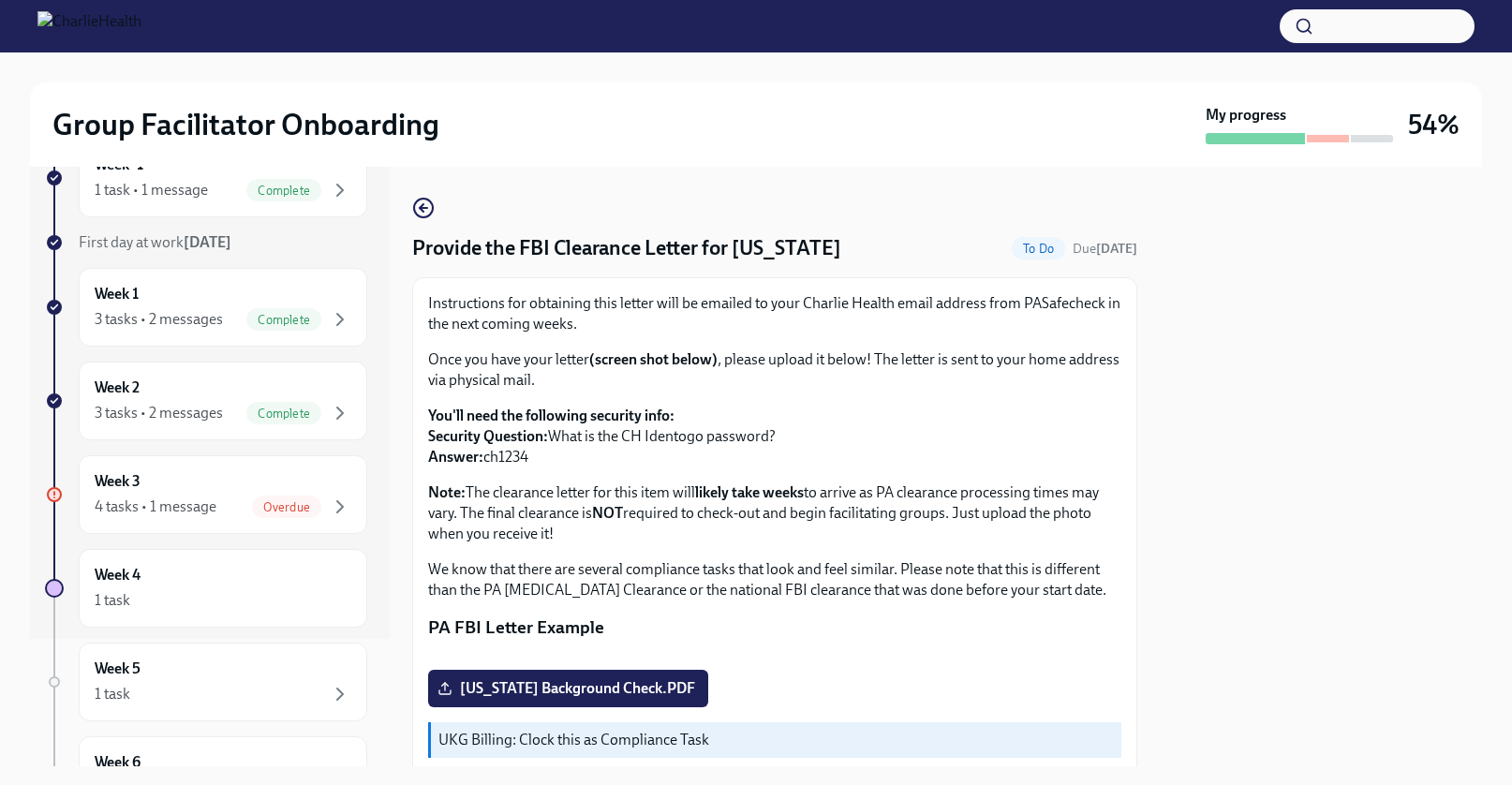 scroll, scrollTop: 147, scrollLeft: 0, axis: vertical 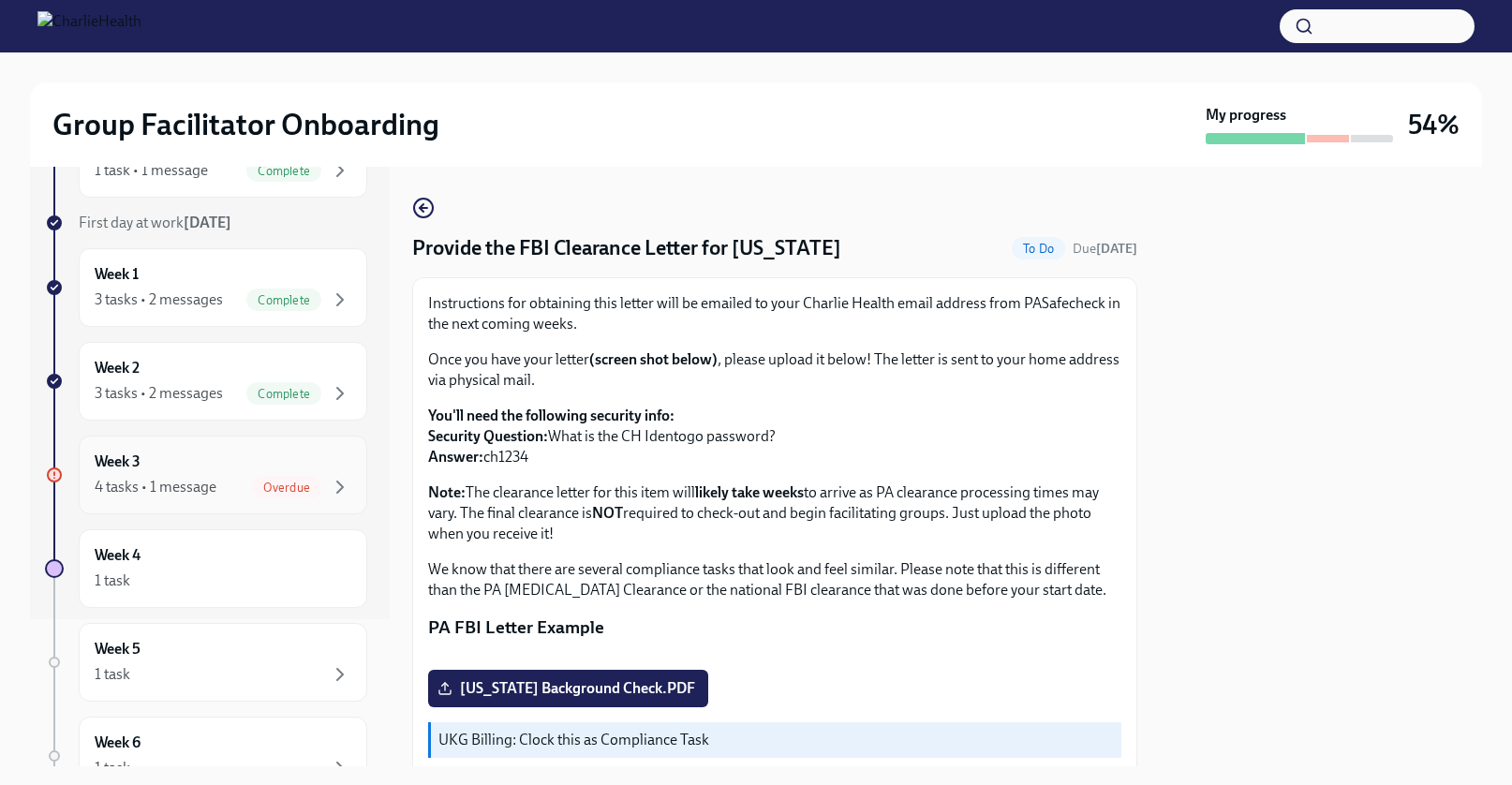 click on "Week 3 4 tasks • 1 message Overdue" at bounding box center [223, 475] 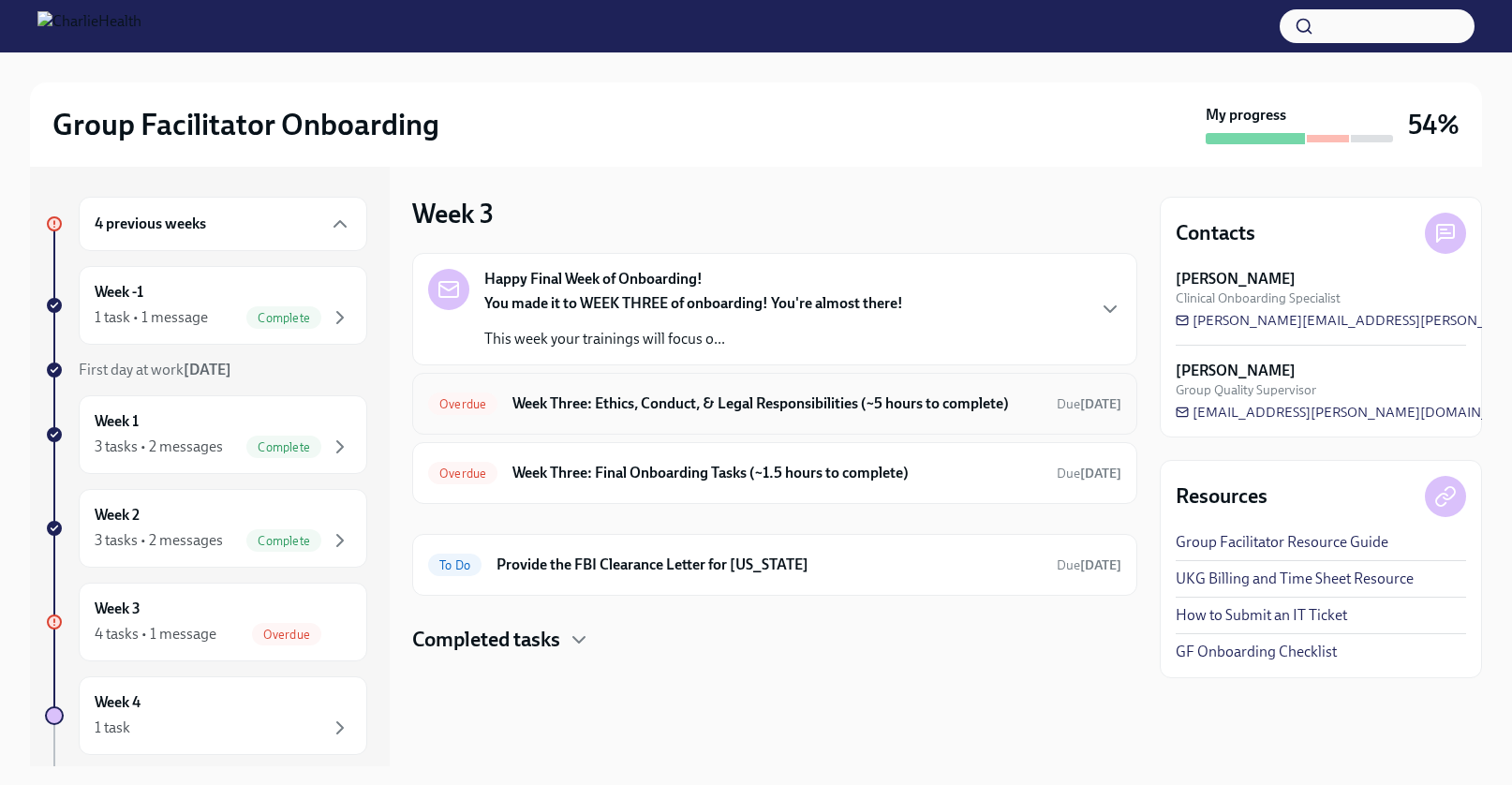 click on "Week Three: Ethics, Conduct, & Legal Responsibilities (~5 hours to complete)" at bounding box center [777, 404] 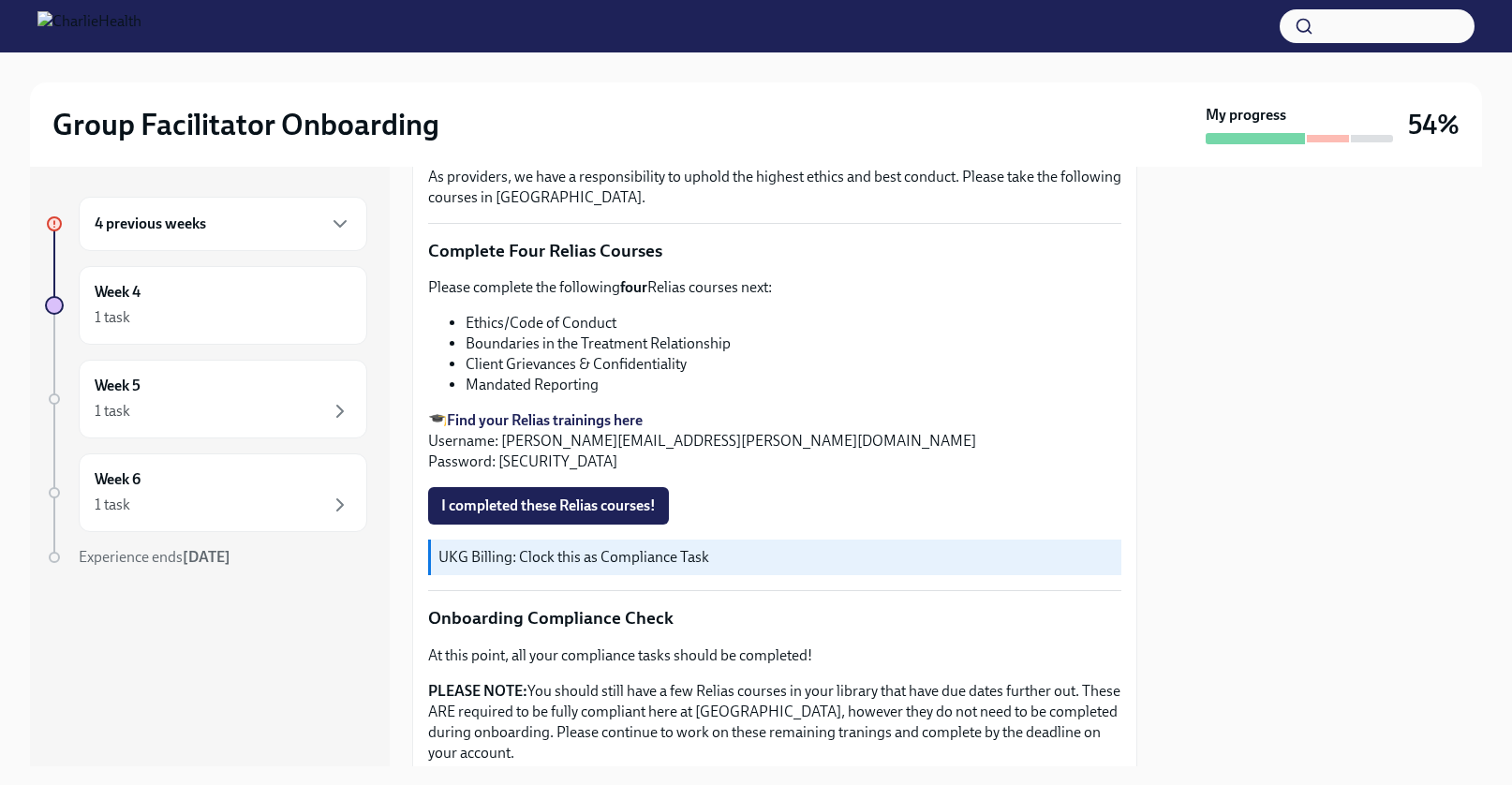 scroll, scrollTop: 734, scrollLeft: 0, axis: vertical 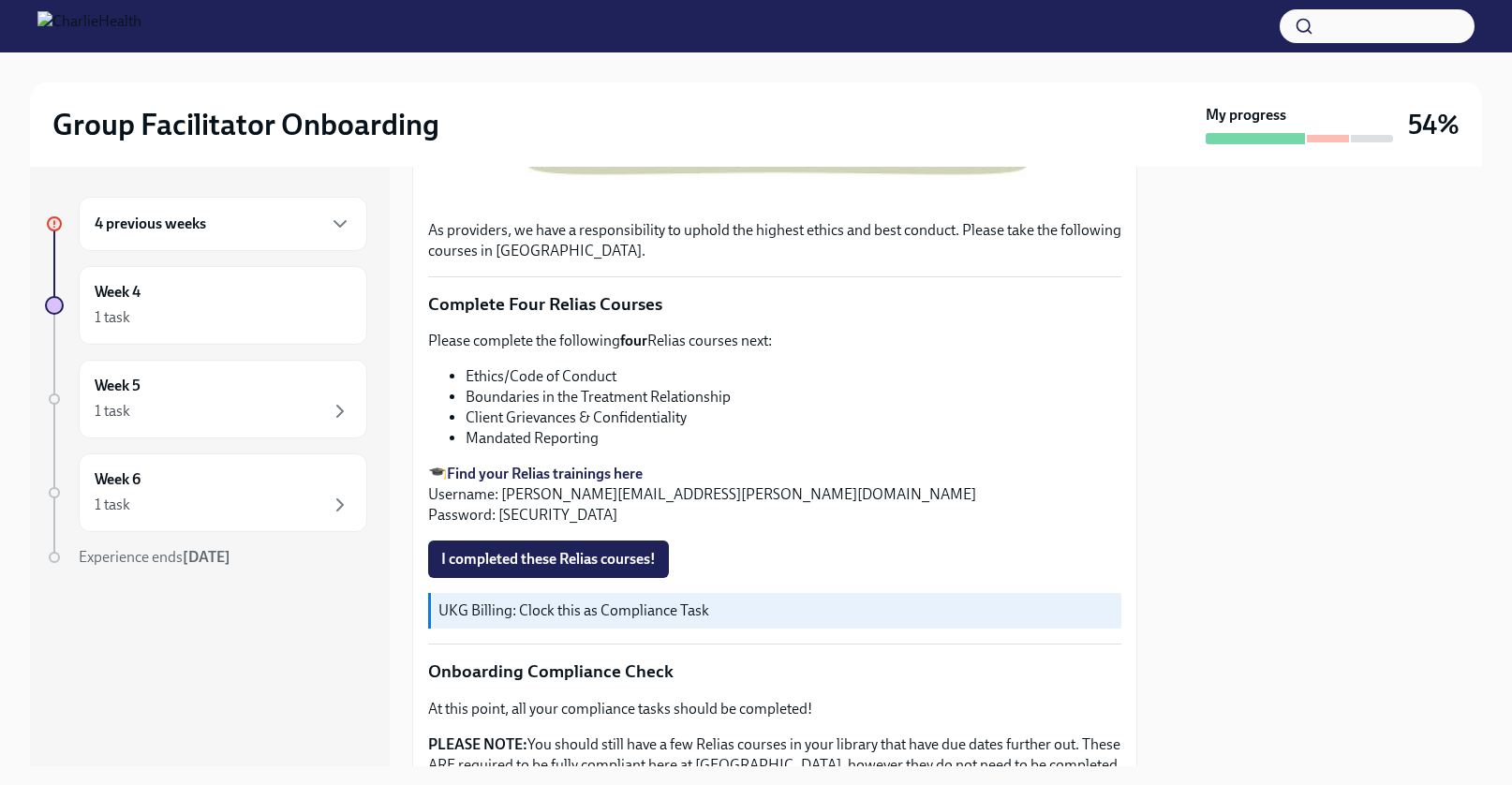 click on "Client Grievances & Confidentiality" at bounding box center [793, 418] 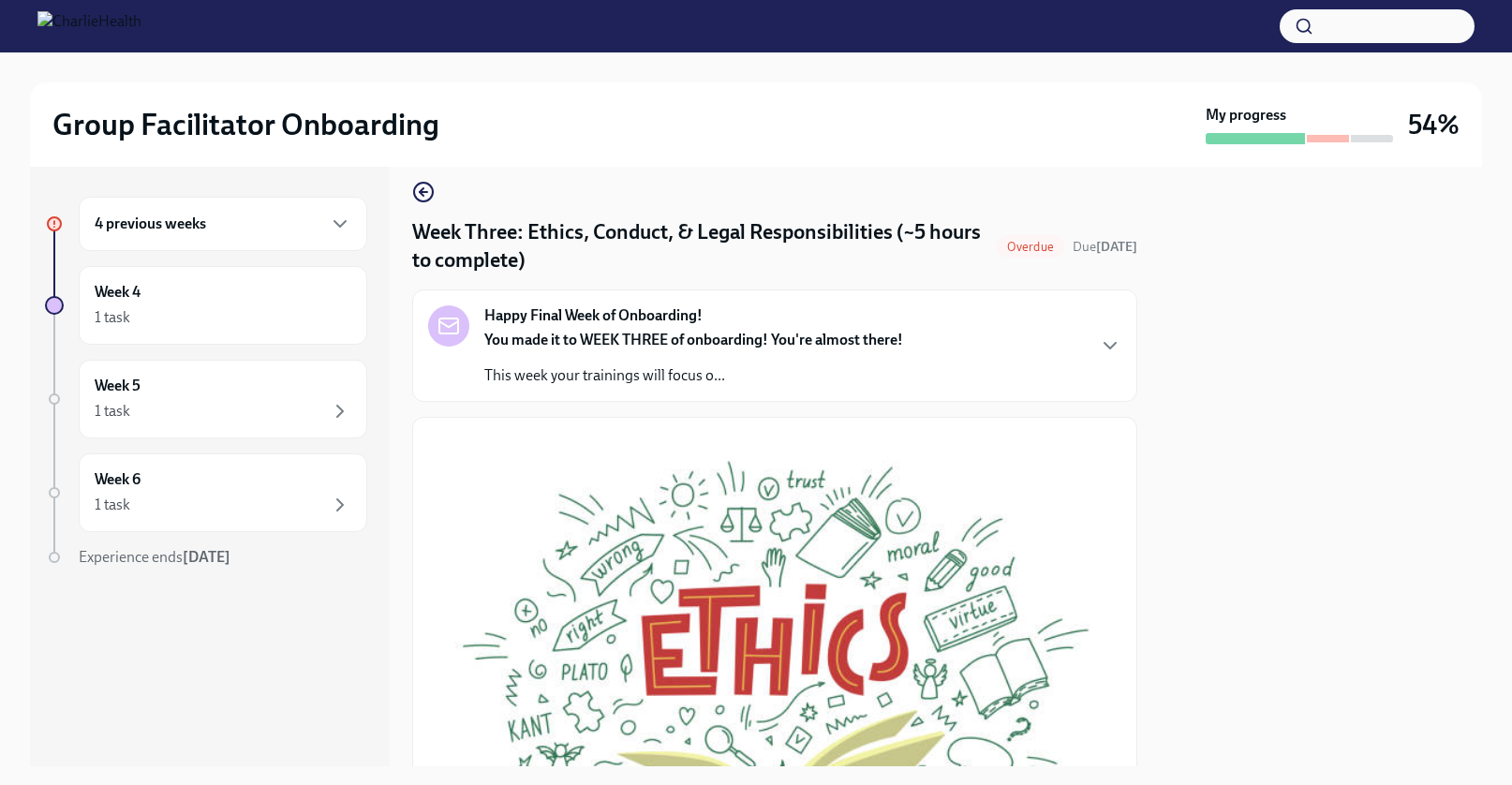 scroll, scrollTop: 0, scrollLeft: 0, axis: both 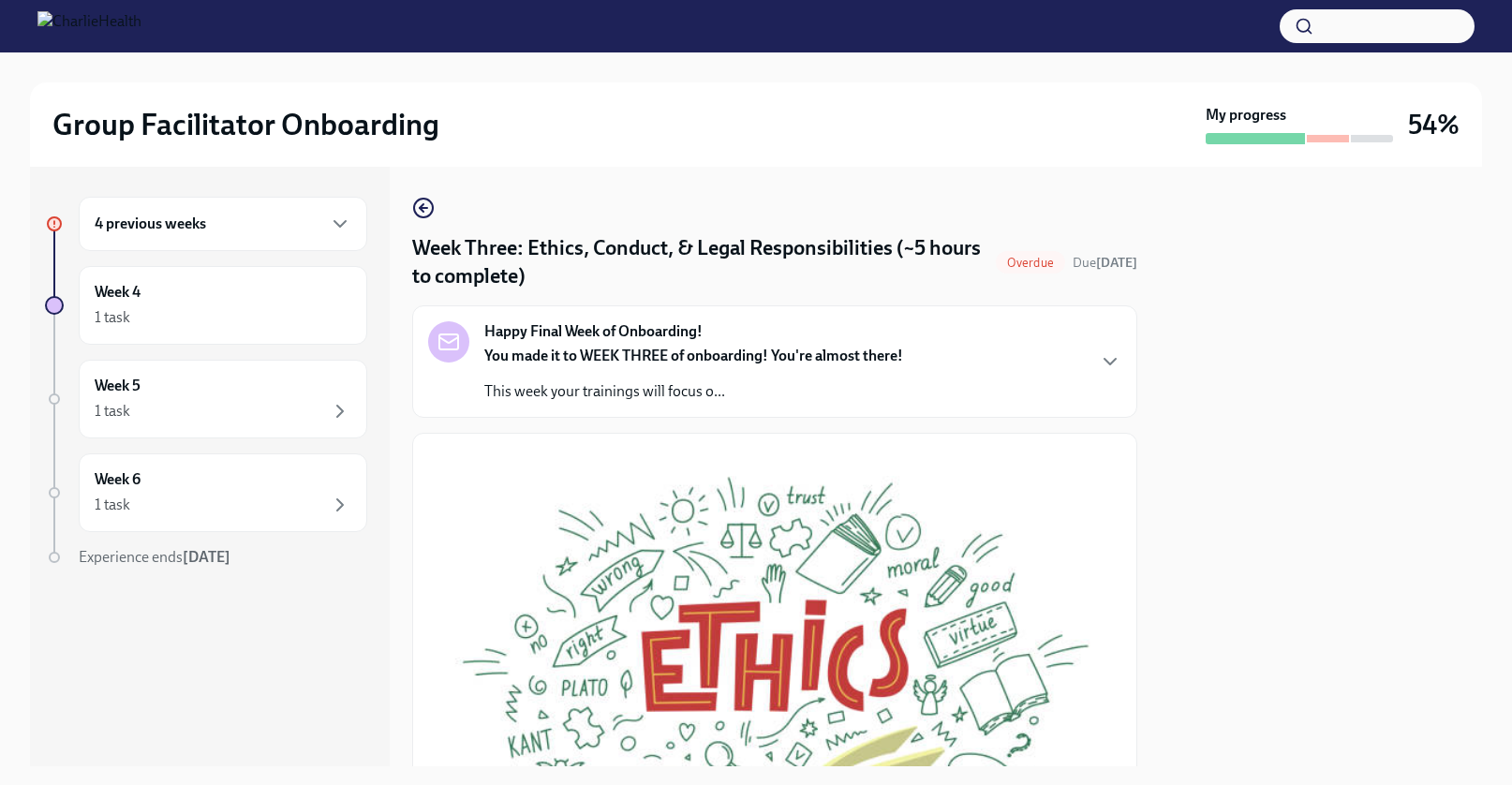 drag, startPoint x: 302, startPoint y: 211, endPoint x: 327, endPoint y: 208, distance: 25.179357 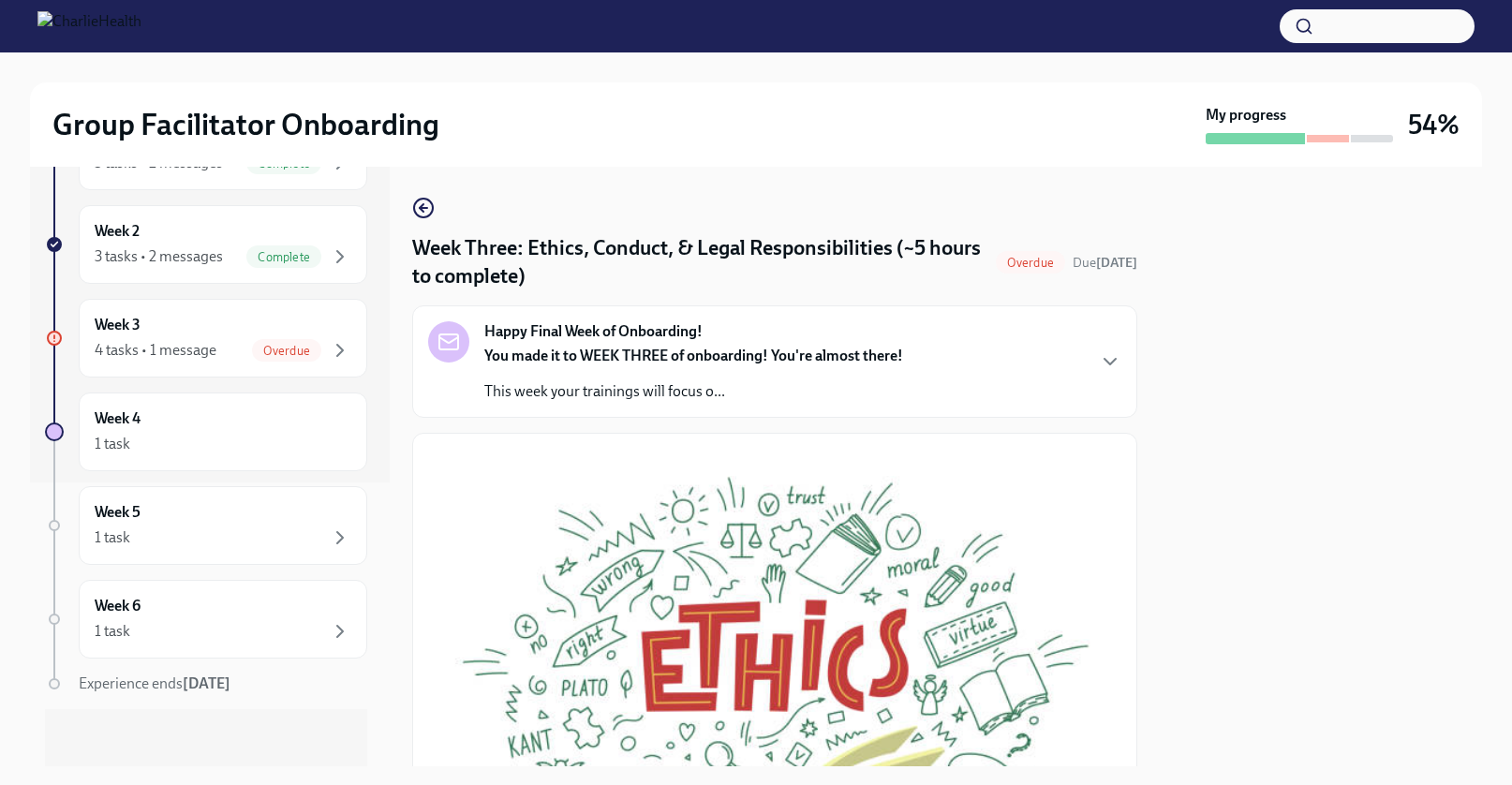 scroll, scrollTop: 283, scrollLeft: 0, axis: vertical 